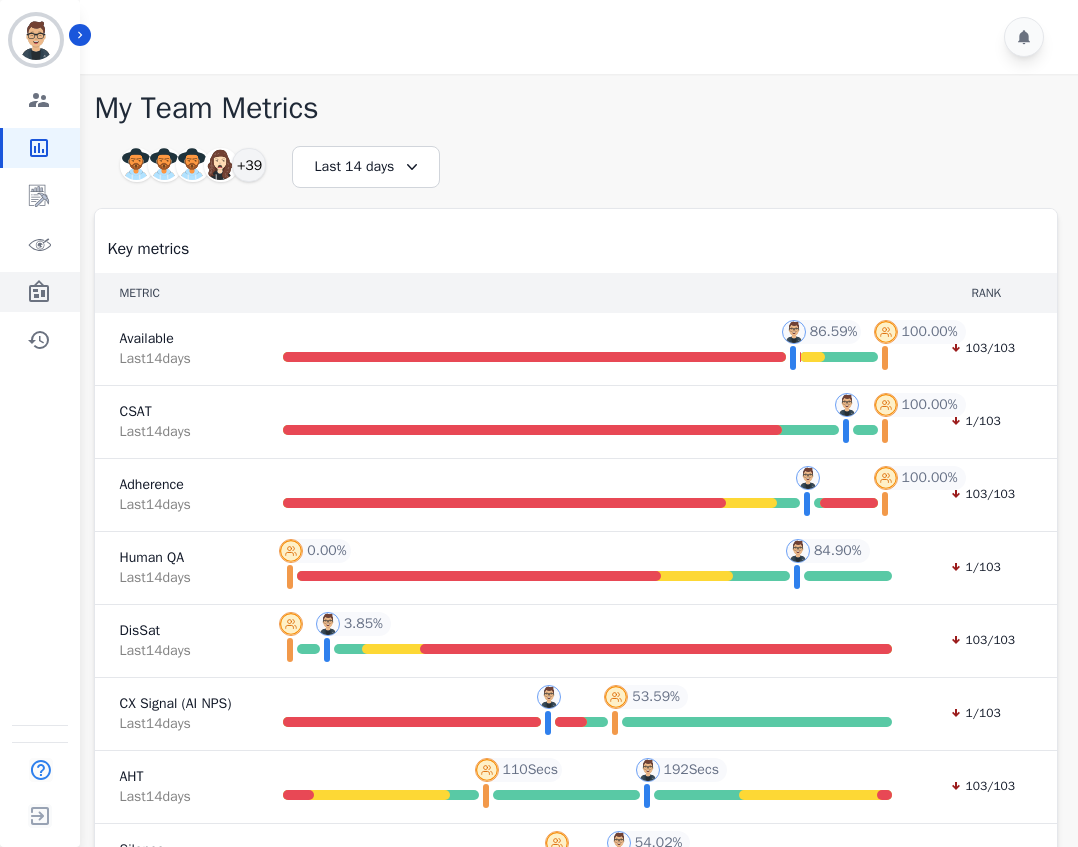 scroll, scrollTop: 0, scrollLeft: 0, axis: both 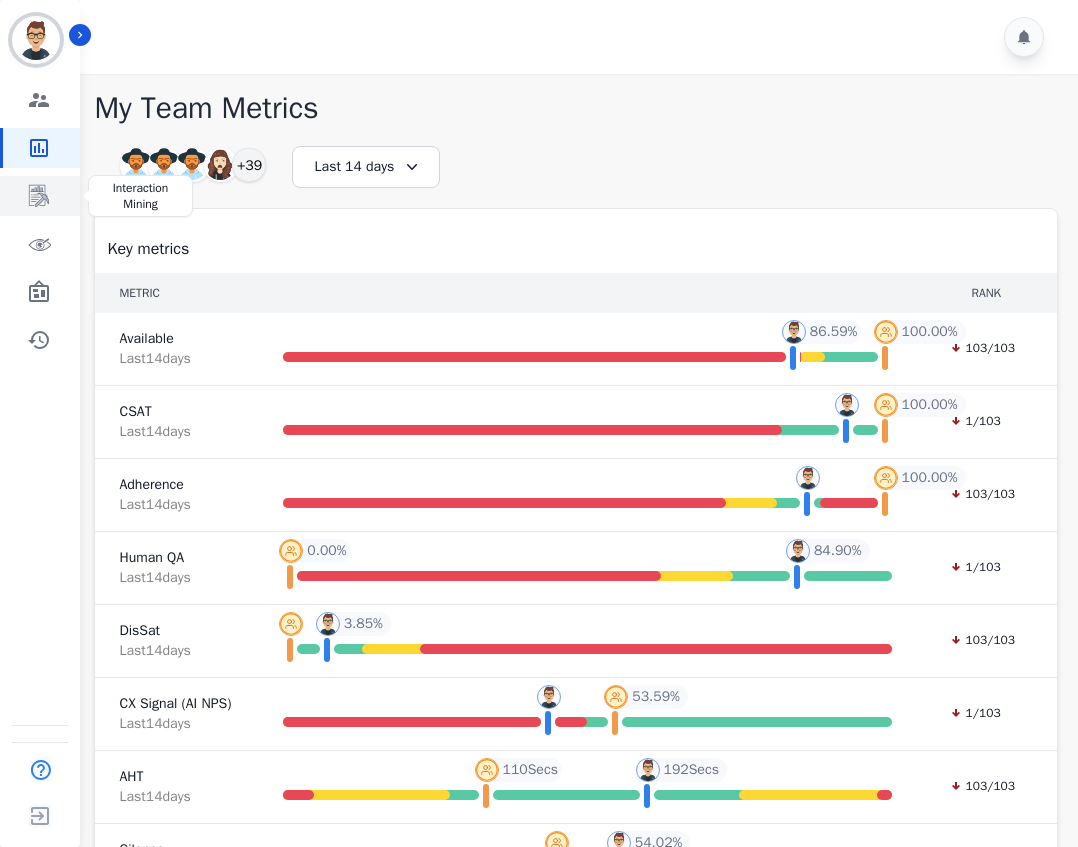 click at bounding box center (41, 196) 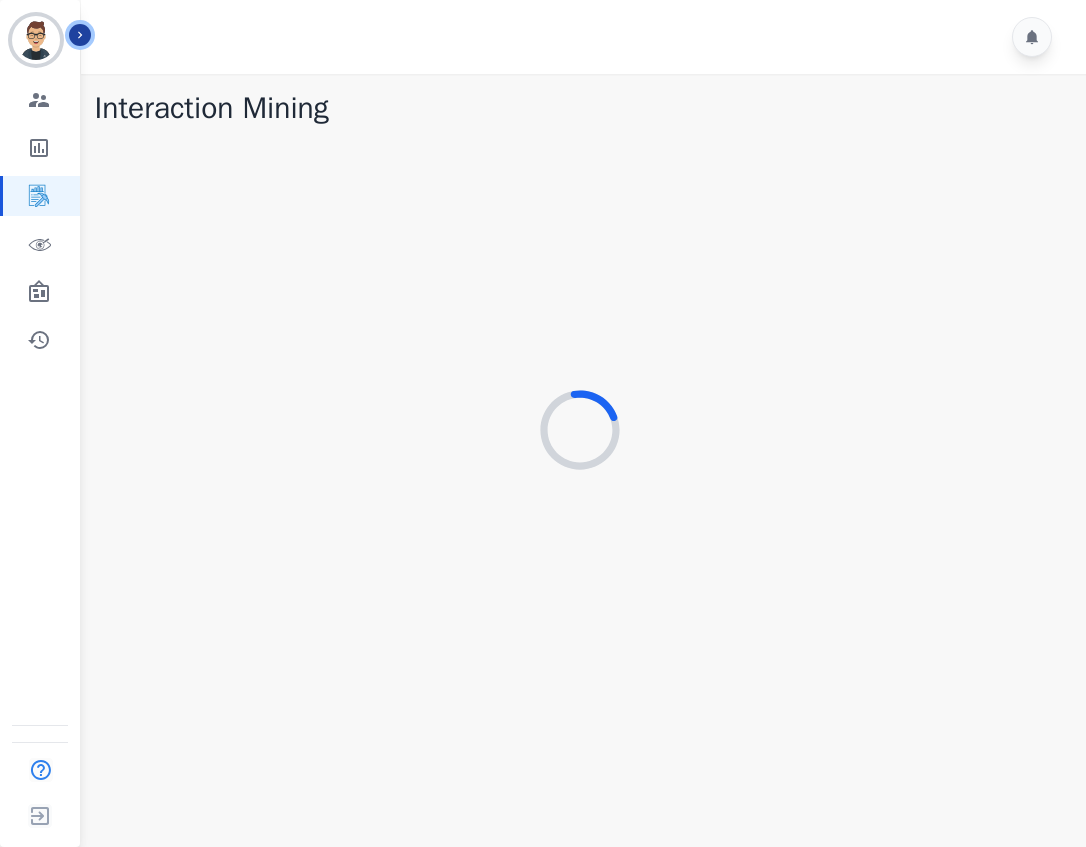 click 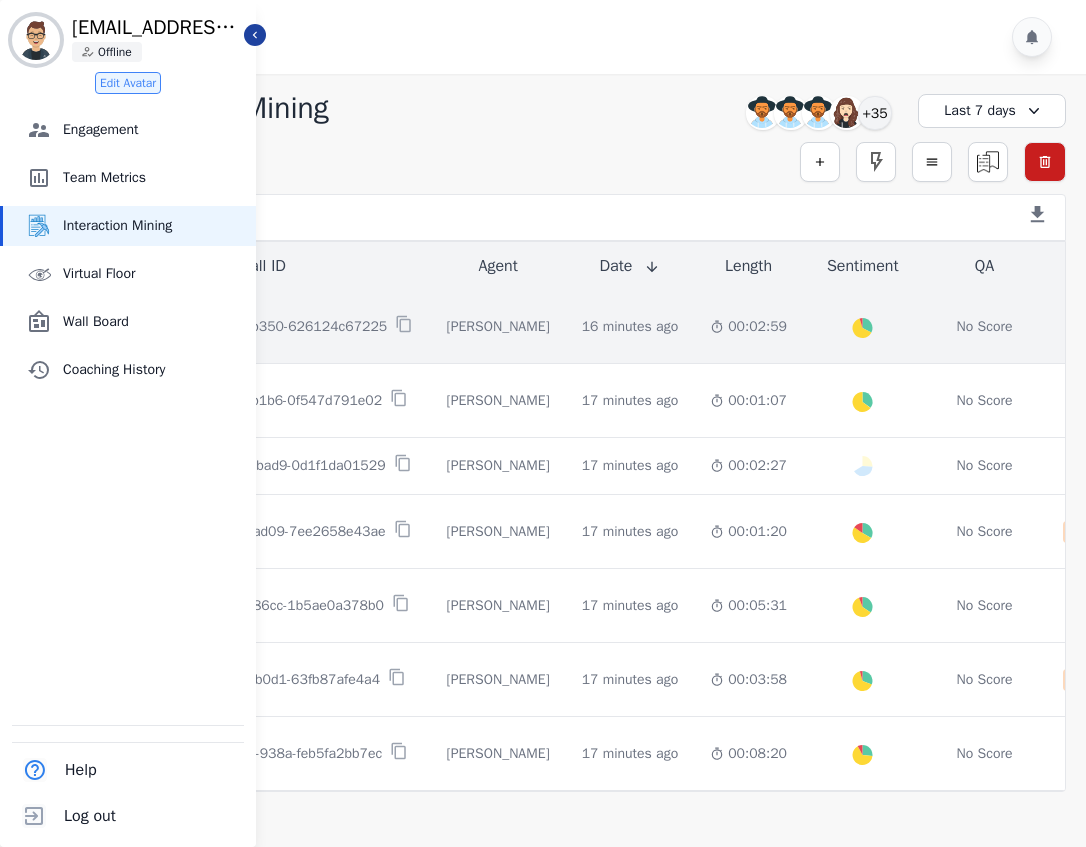 click on "646be5a4-f478-41bd-b350-626124c67225" at bounding box center [250, 327] 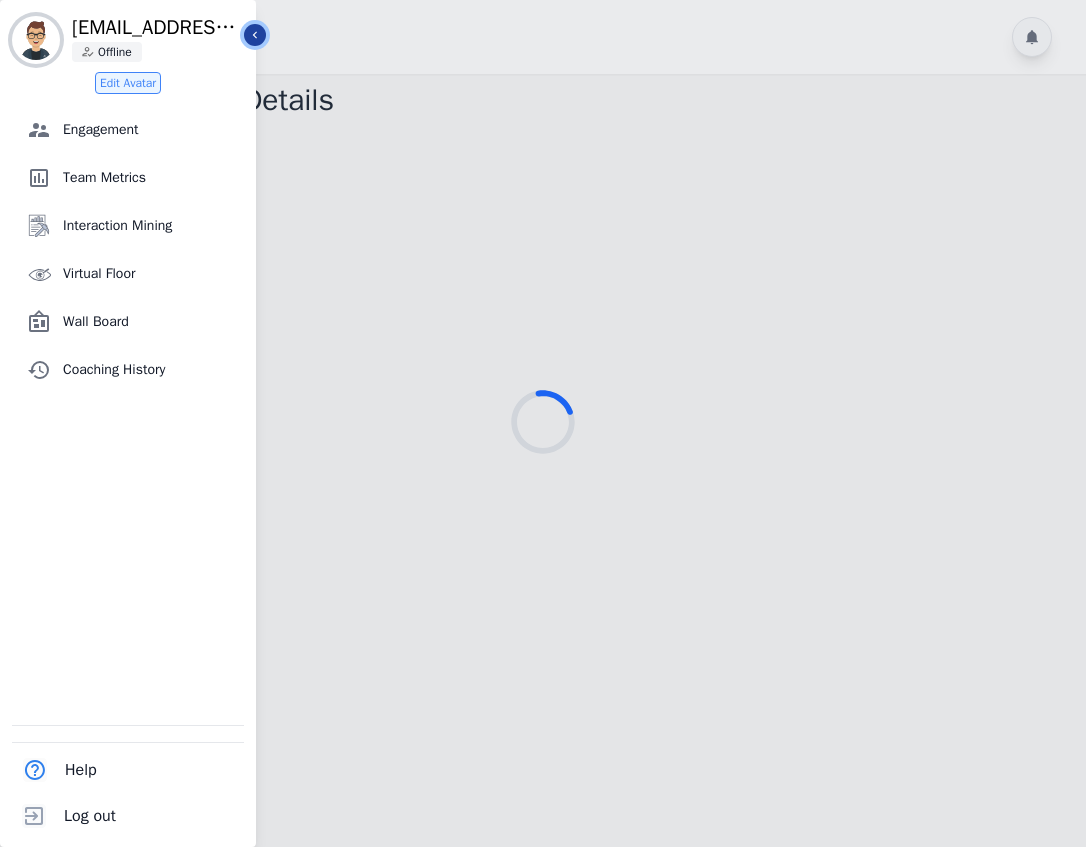 click 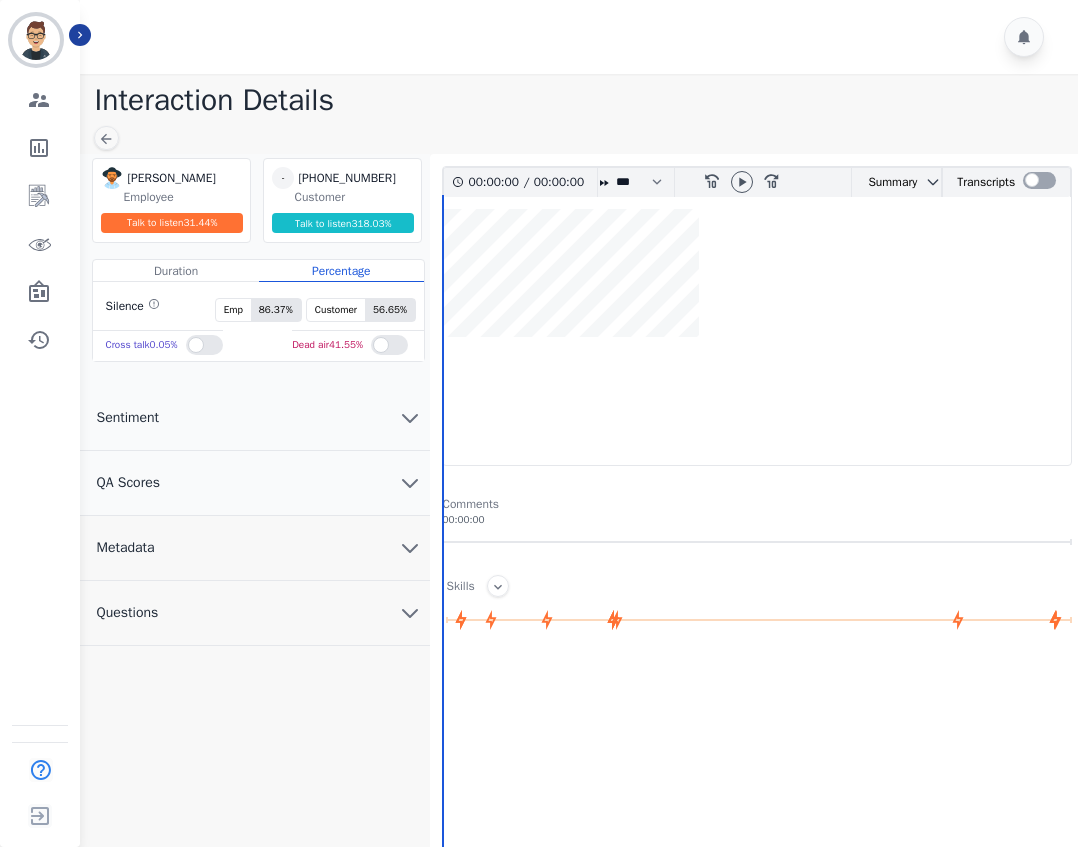 click on "QA Scores" at bounding box center (255, 483) 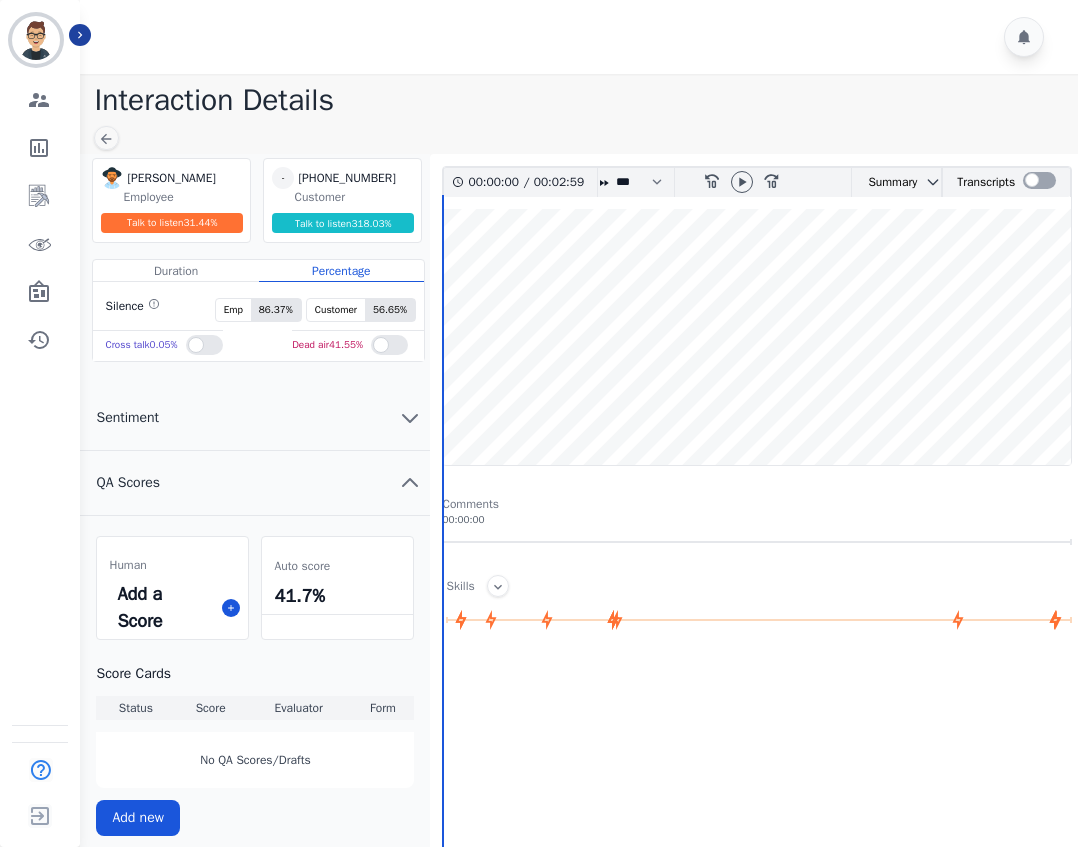 click on "Add a Score" at bounding box center (172, 608) 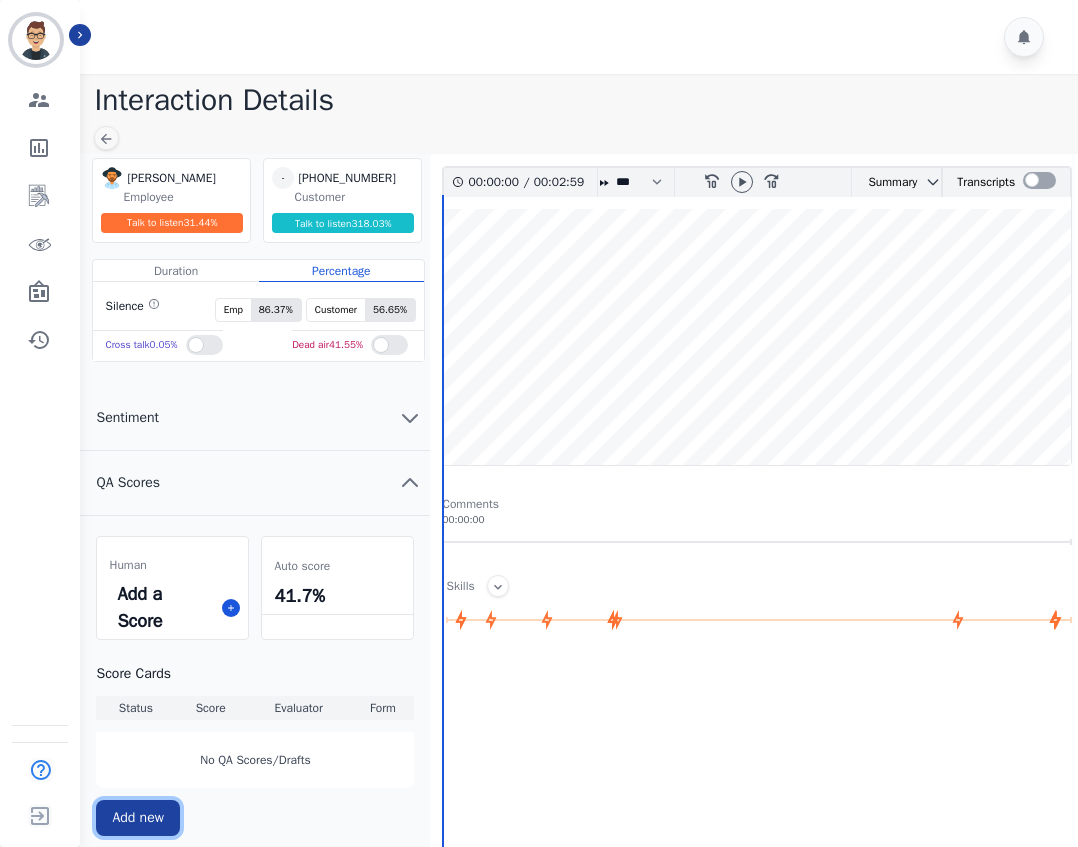 click on "Add new" at bounding box center [137, 818] 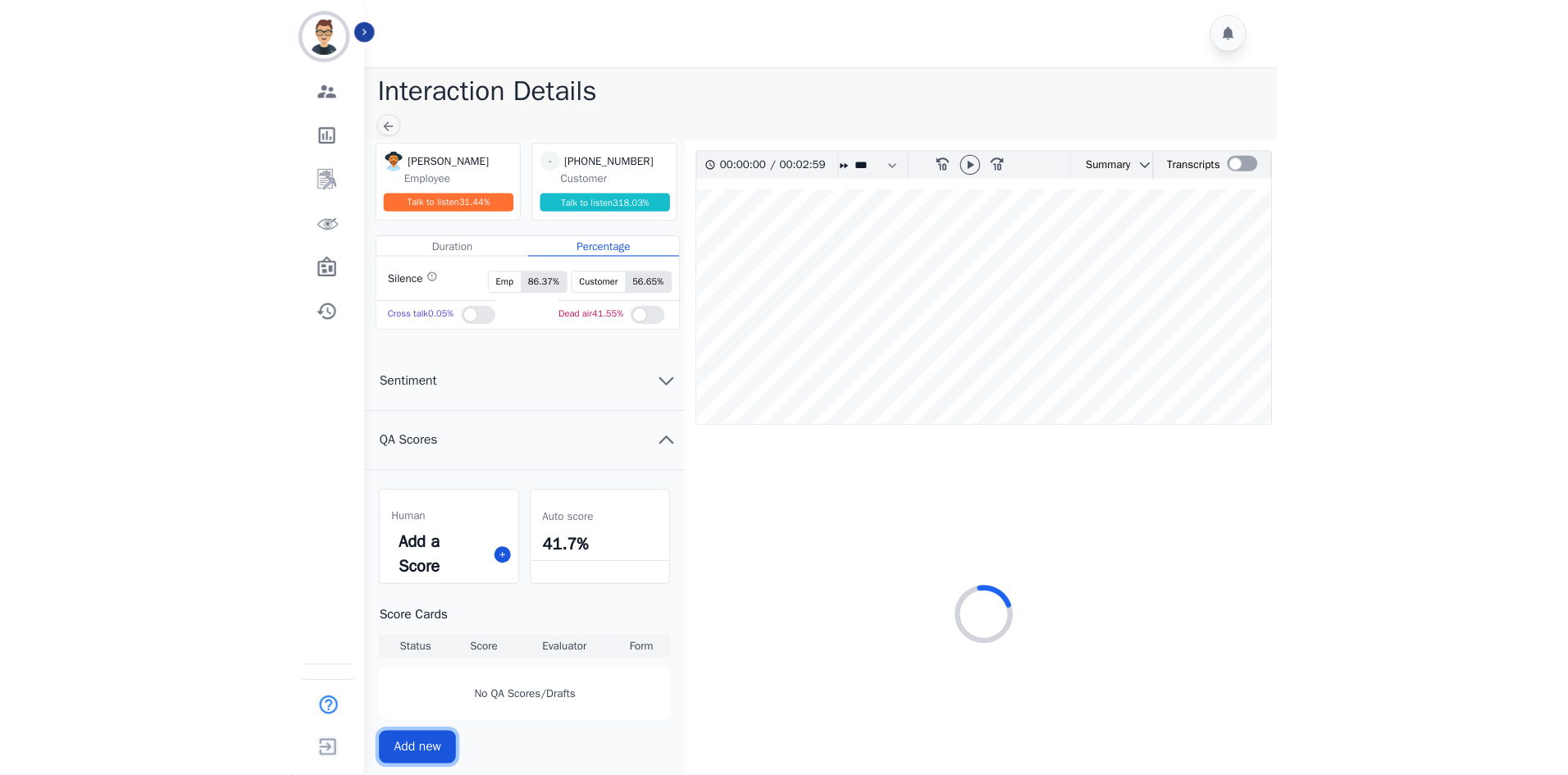 scroll, scrollTop: 5, scrollLeft: 0, axis: vertical 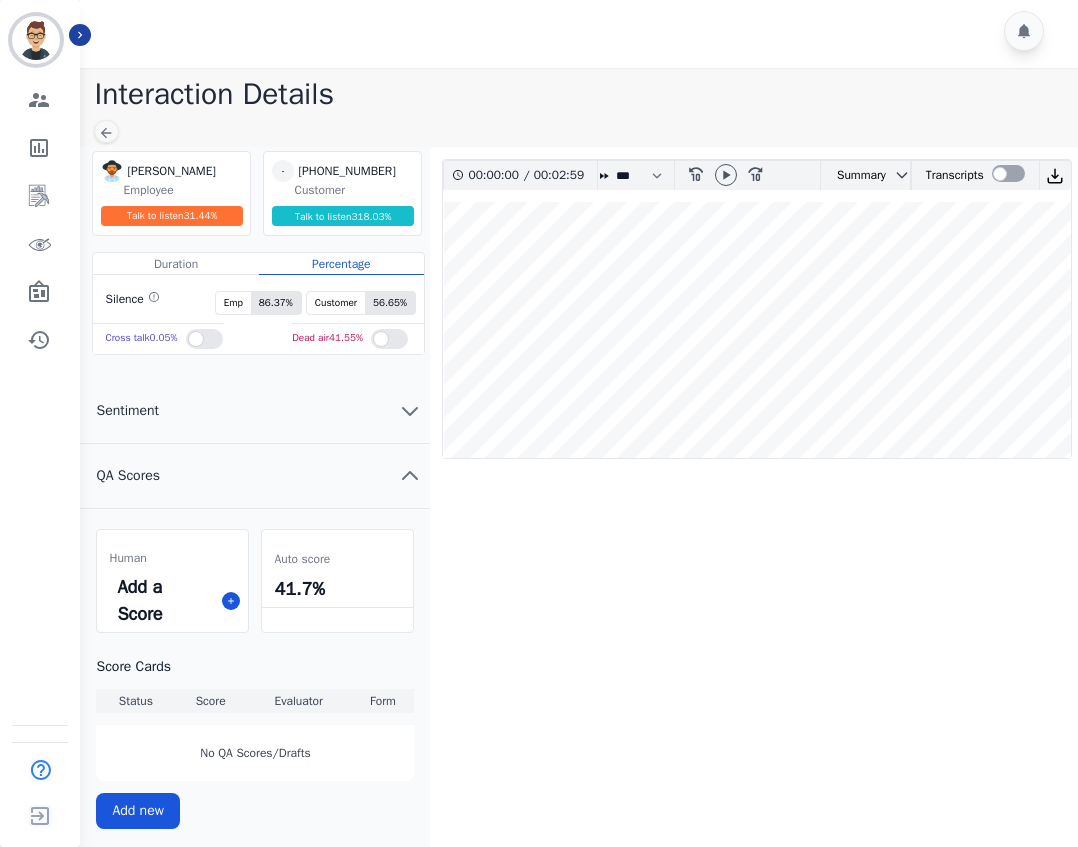 drag, startPoint x: 907, startPoint y: 658, endPoint x: 860, endPoint y: 629, distance: 55.226807 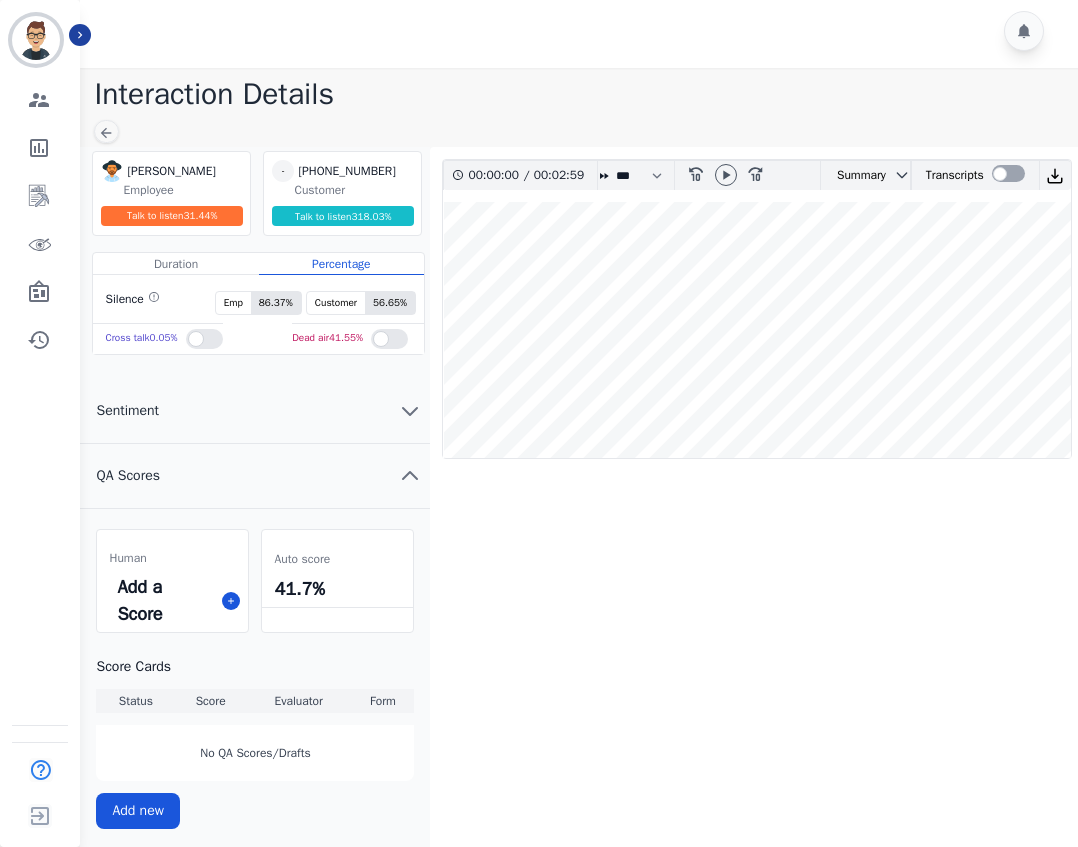 click on "00:00:00
/
00:02:59     * *   * ****   * ***   * ****     rewind-10     fast-forward-10   Summary         AI Summary   Secure Pad   Gabby is going to give the claim for a windshield replacement for a customer to a service advisor. The service advisor will give the customer a direct contact to the claims adjudication to give them the information for the windshield replacement claim. The phone number is 1-800 for five three eight four seven zero.    👍   Rate this summary       👎   Rate this summary         Transcripts         Download Call Recording" at bounding box center (757, 601) 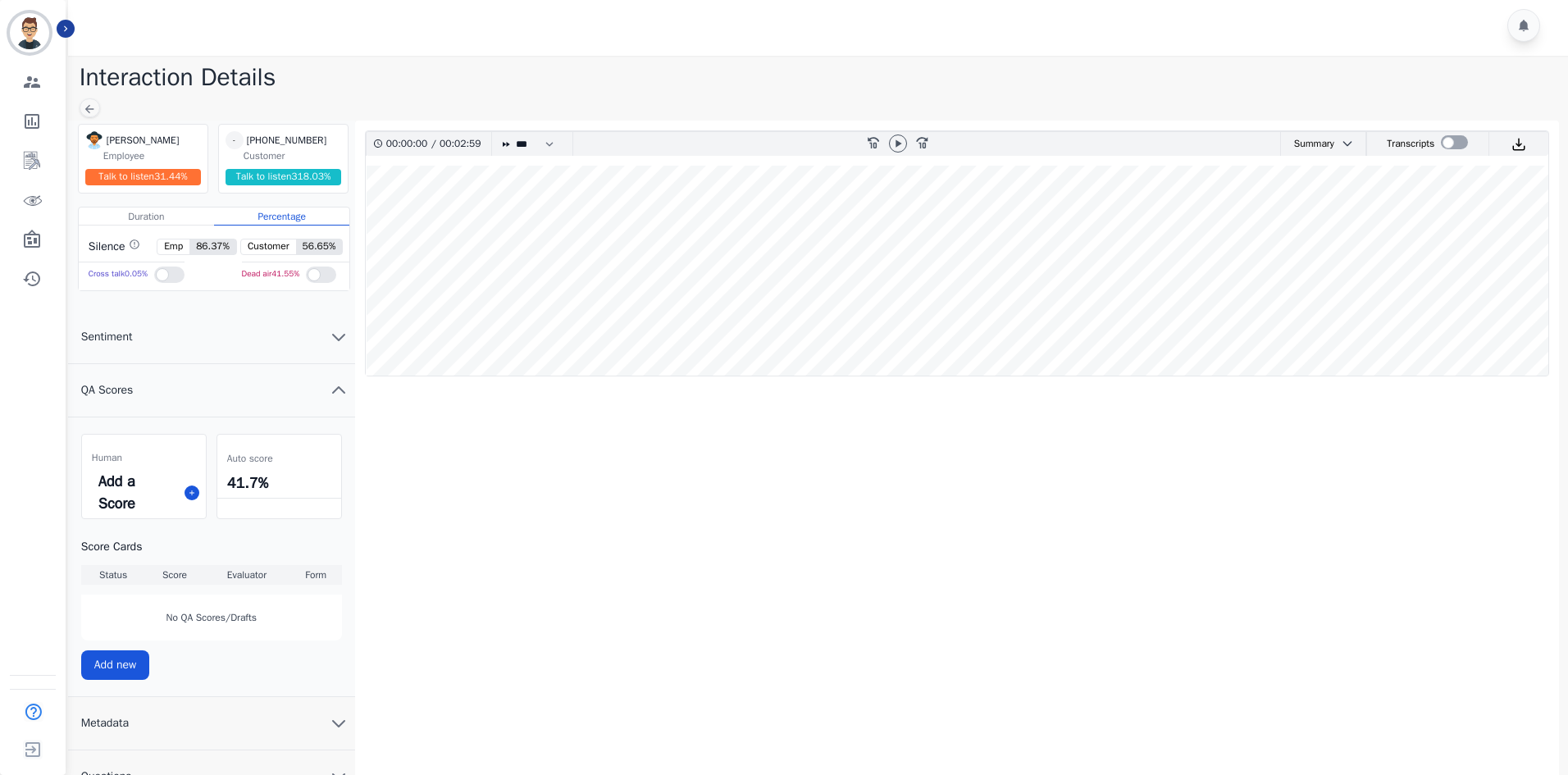 click on "00:00:00
/
00:02:59     * *   * ****   * ***   * ****     rewind-10     fast-forward-10   Summary         AI Summary   Secure Pad   Gabby is going to give the claim for a windshield replacement for a customer to a service advisor. The service advisor will give the customer a direct contact to the claims adjudication to give them the information for the windshield replacement claim. The phone number is 1-800 for five three eight four seven zero.    👍   Rate this summary       👎   Rate this summary         Transcripts         Download Call Recording" at bounding box center (957, 493) 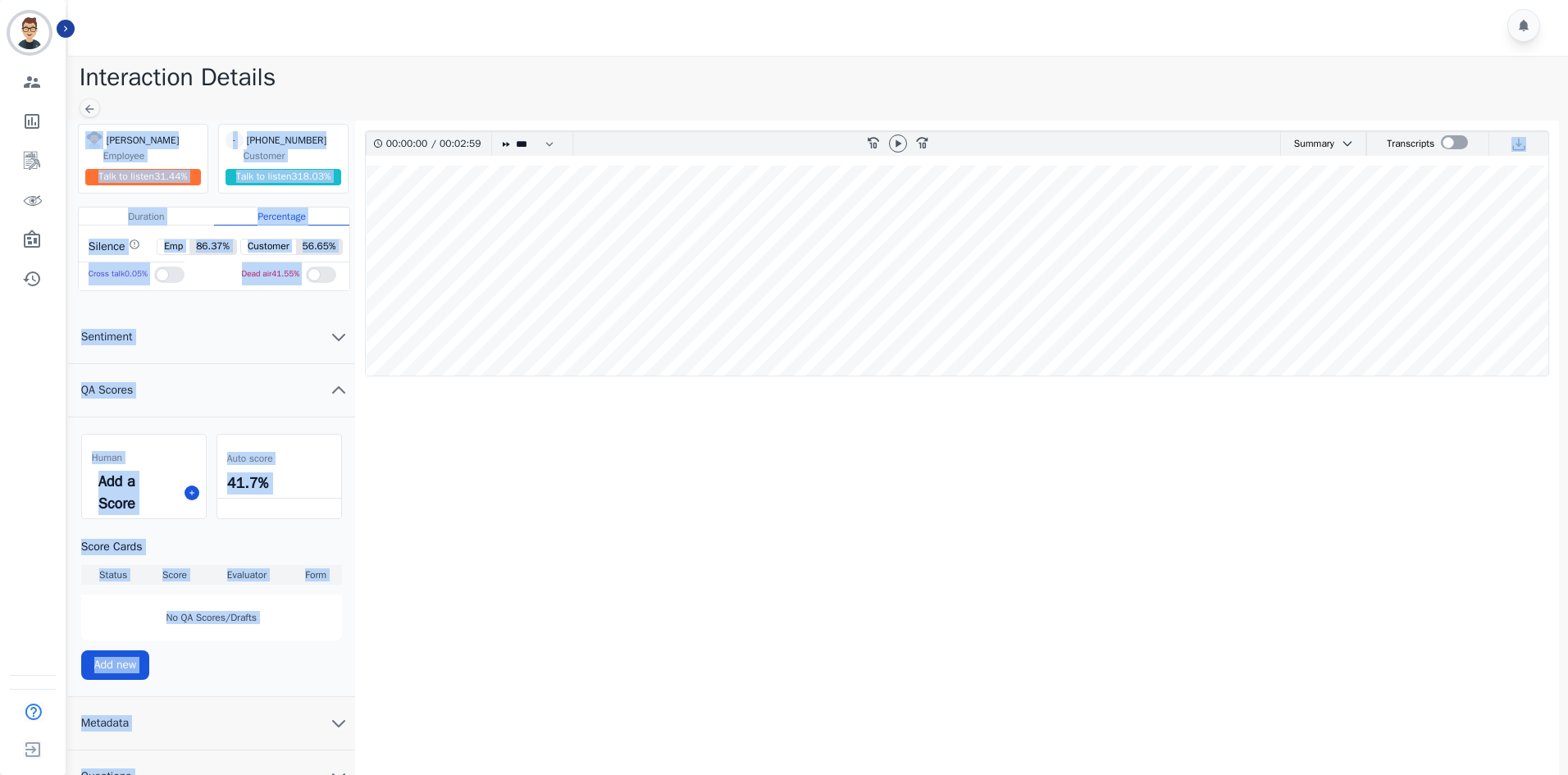 drag, startPoint x: 98, startPoint y: 112, endPoint x: 861, endPoint y: 353, distance: 800.15623 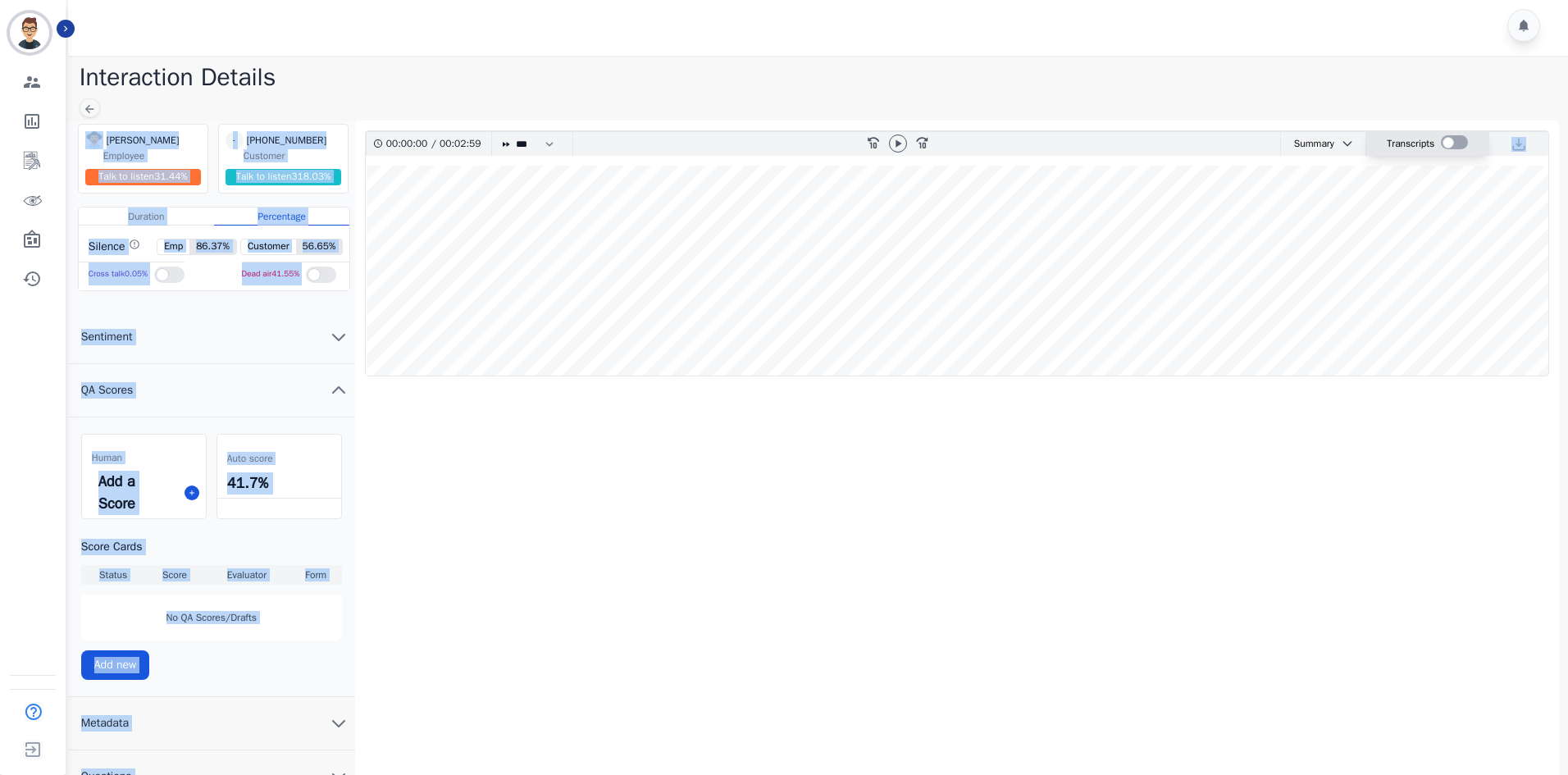 click at bounding box center [1454, 142] 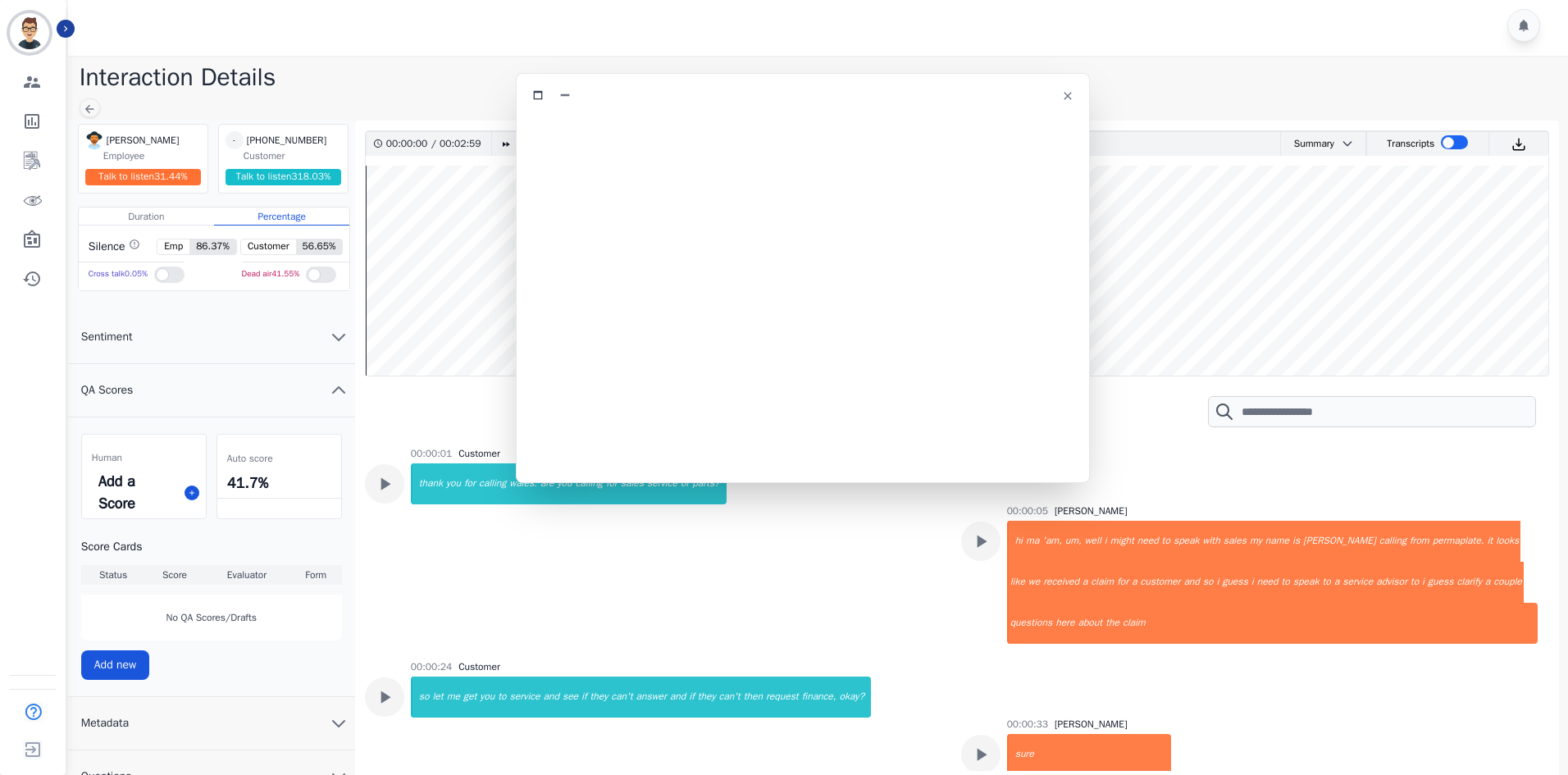 drag, startPoint x: 267, startPoint y: 84, endPoint x: 712, endPoint y: 93, distance: 445.091 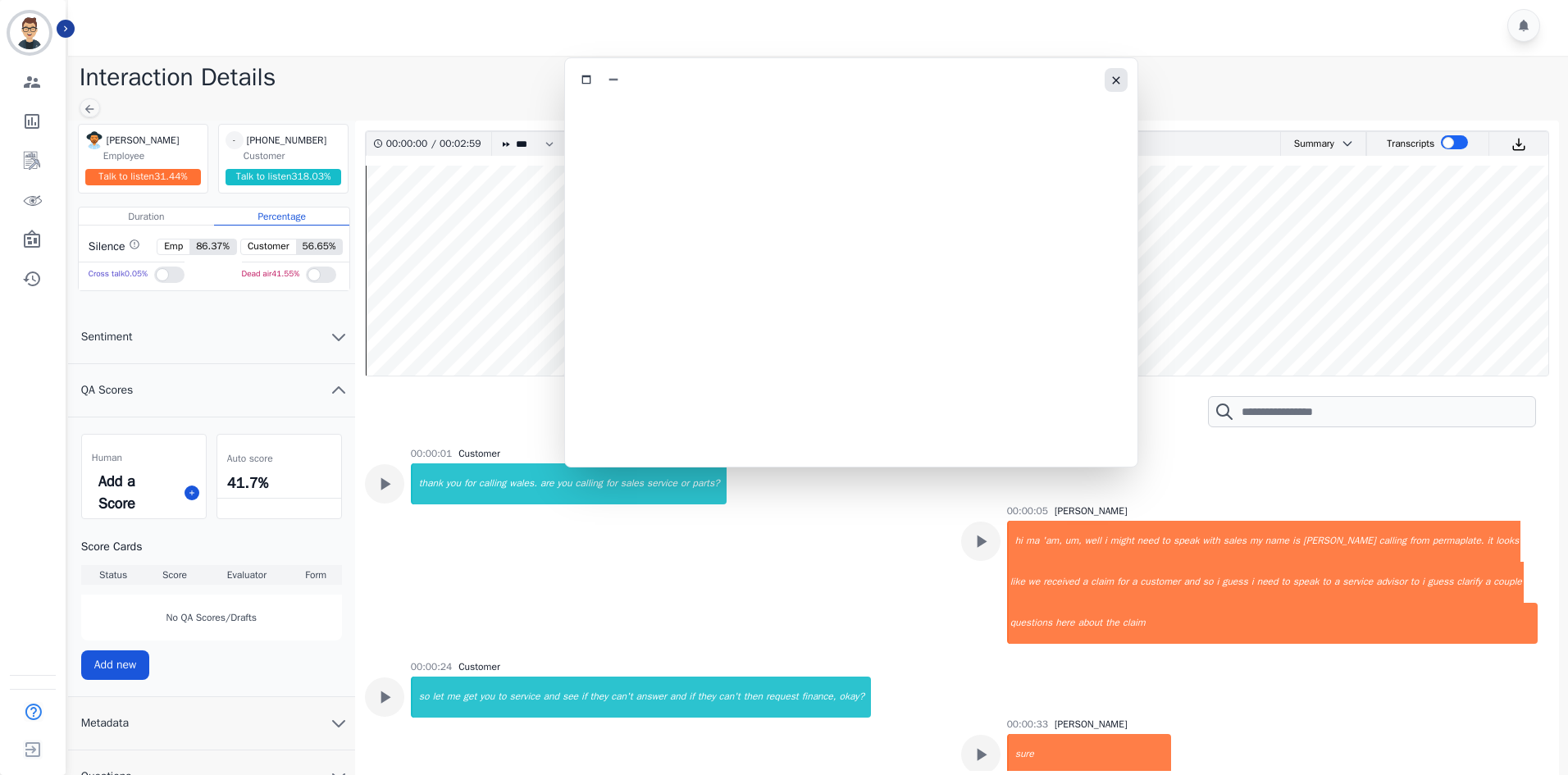 drag, startPoint x: 1073, startPoint y: 103, endPoint x: 1126, endPoint y: 75, distance: 59.94164 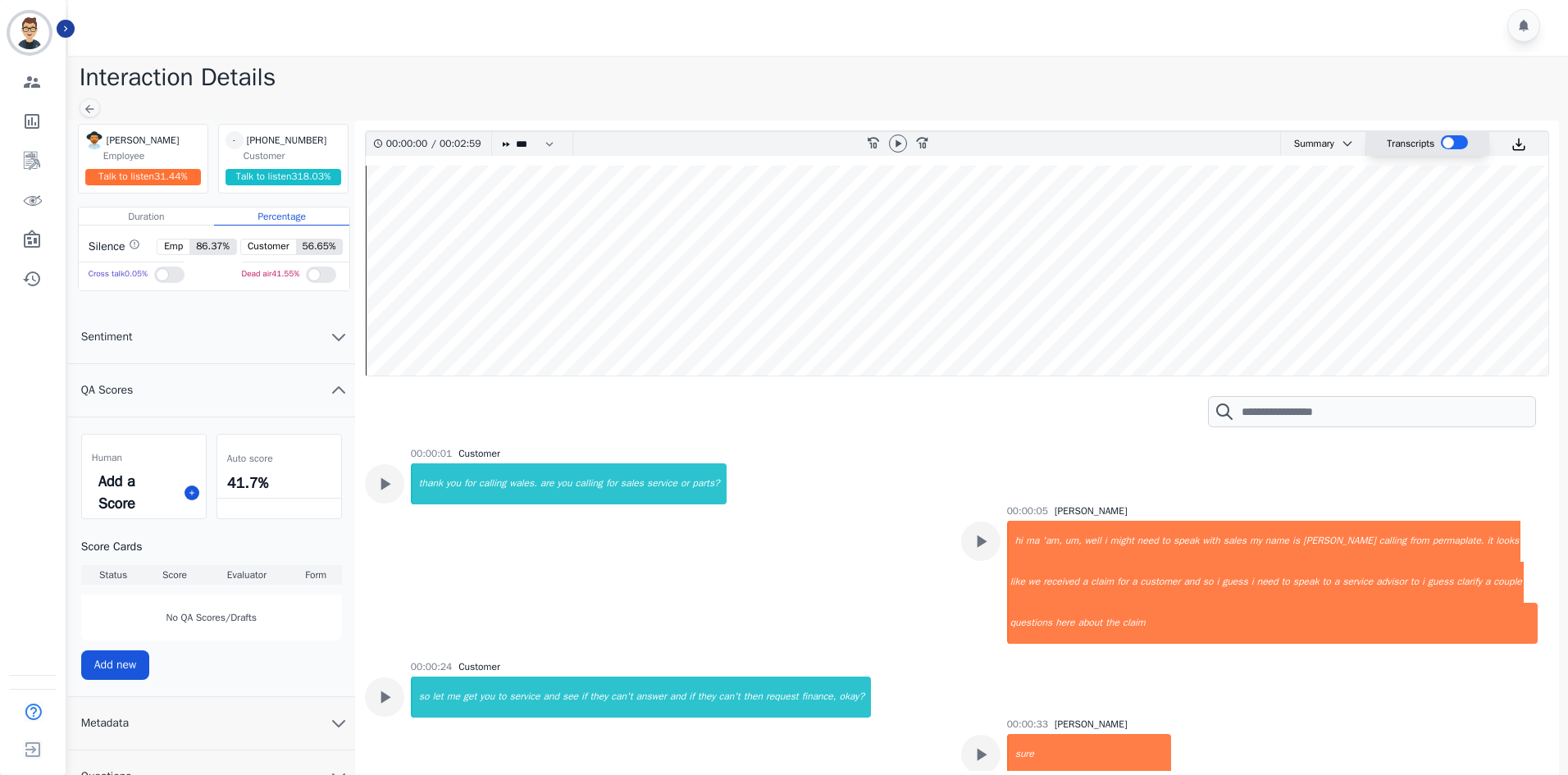 click at bounding box center [1454, 142] 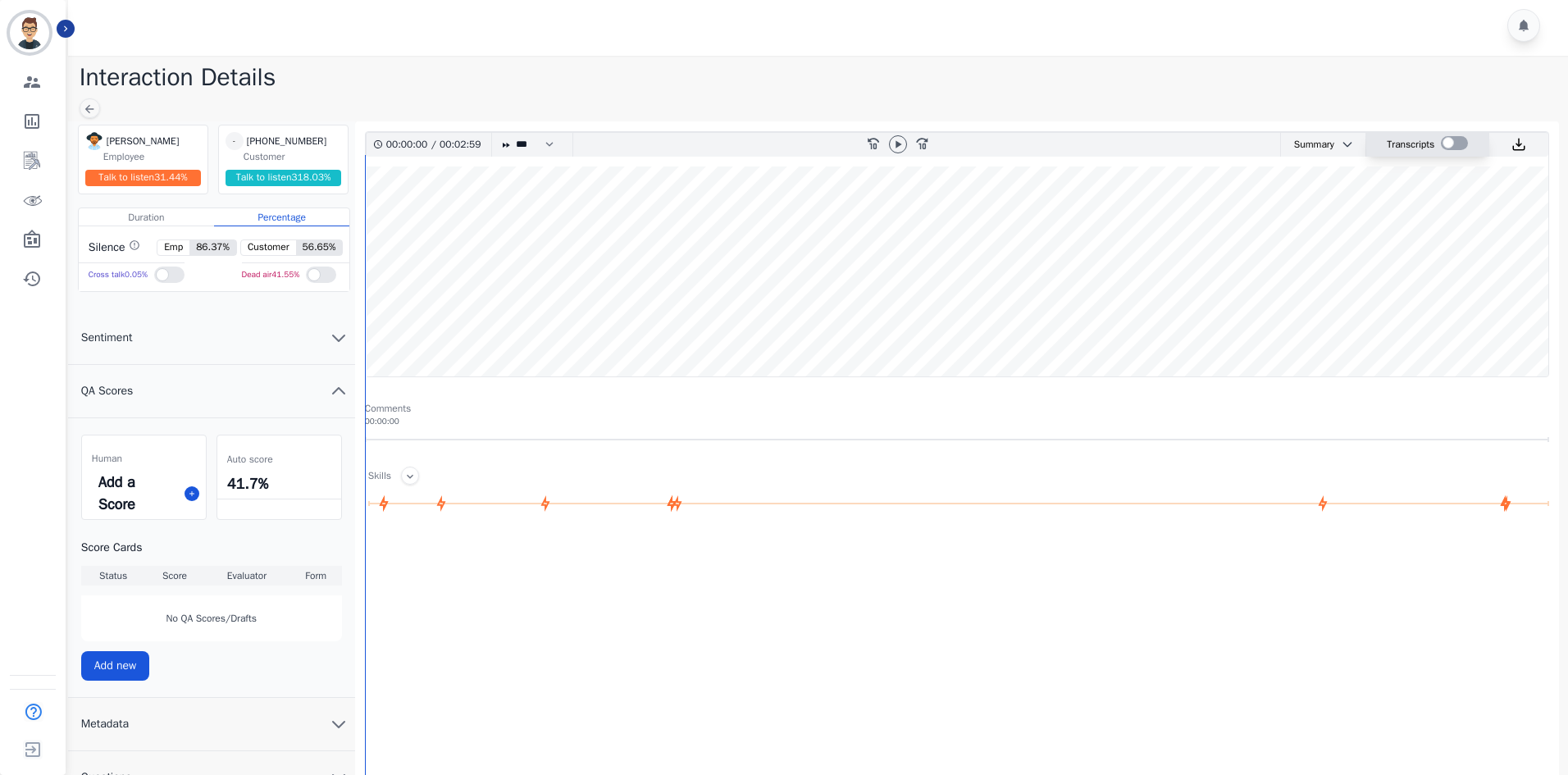 click at bounding box center [1454, 143] 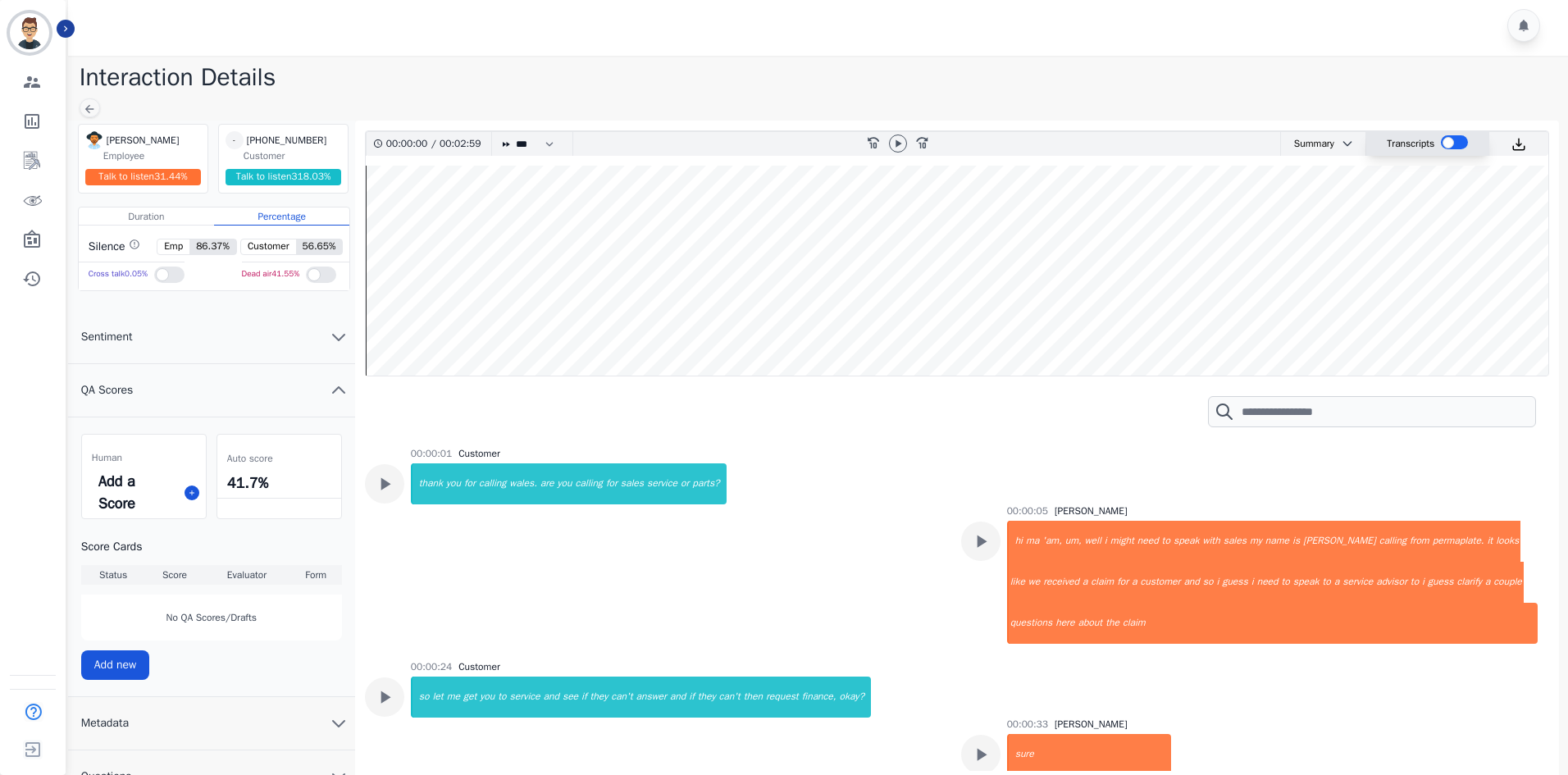 click at bounding box center (1454, 142) 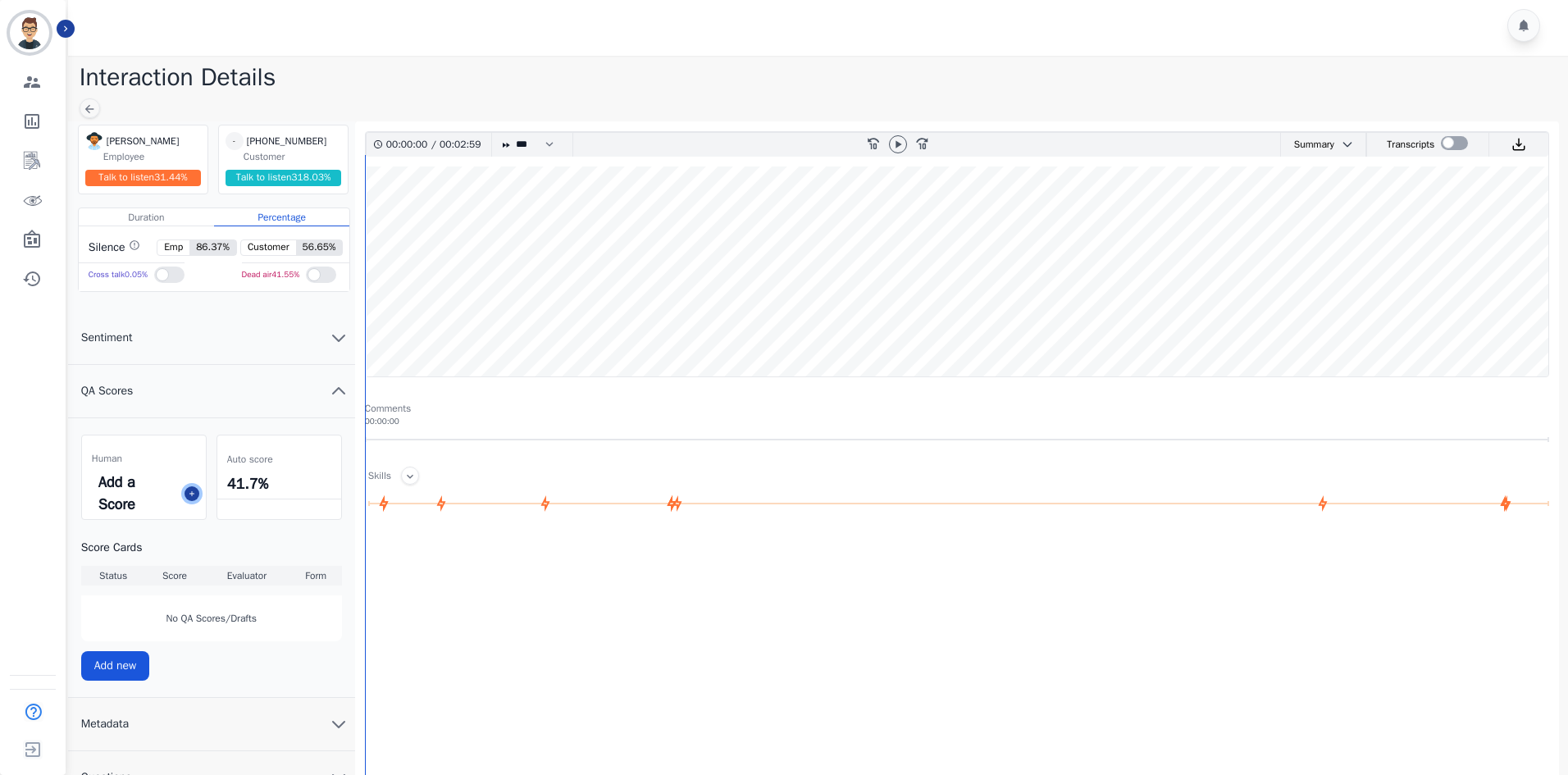 click 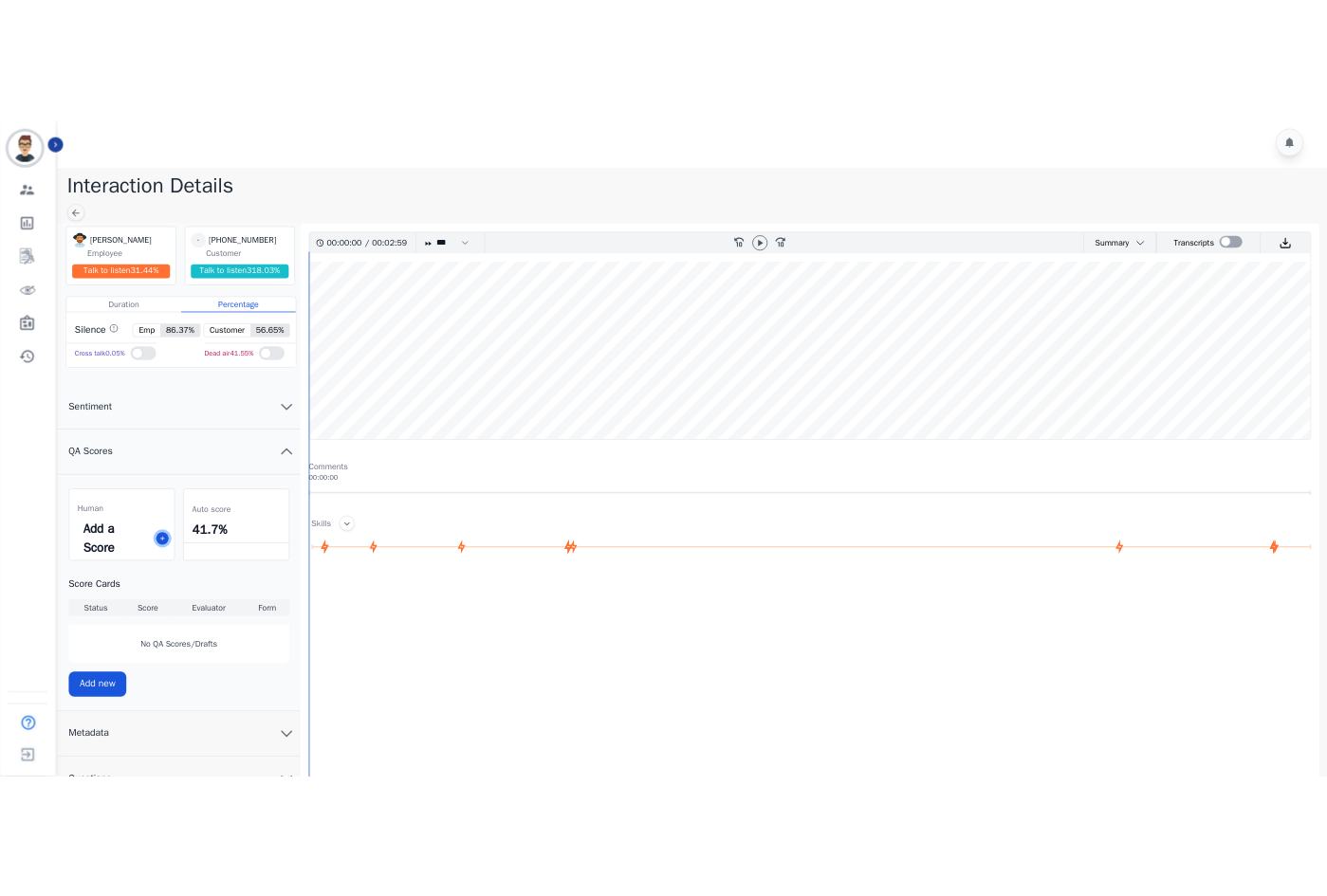 scroll, scrollTop: 0, scrollLeft: 0, axis: both 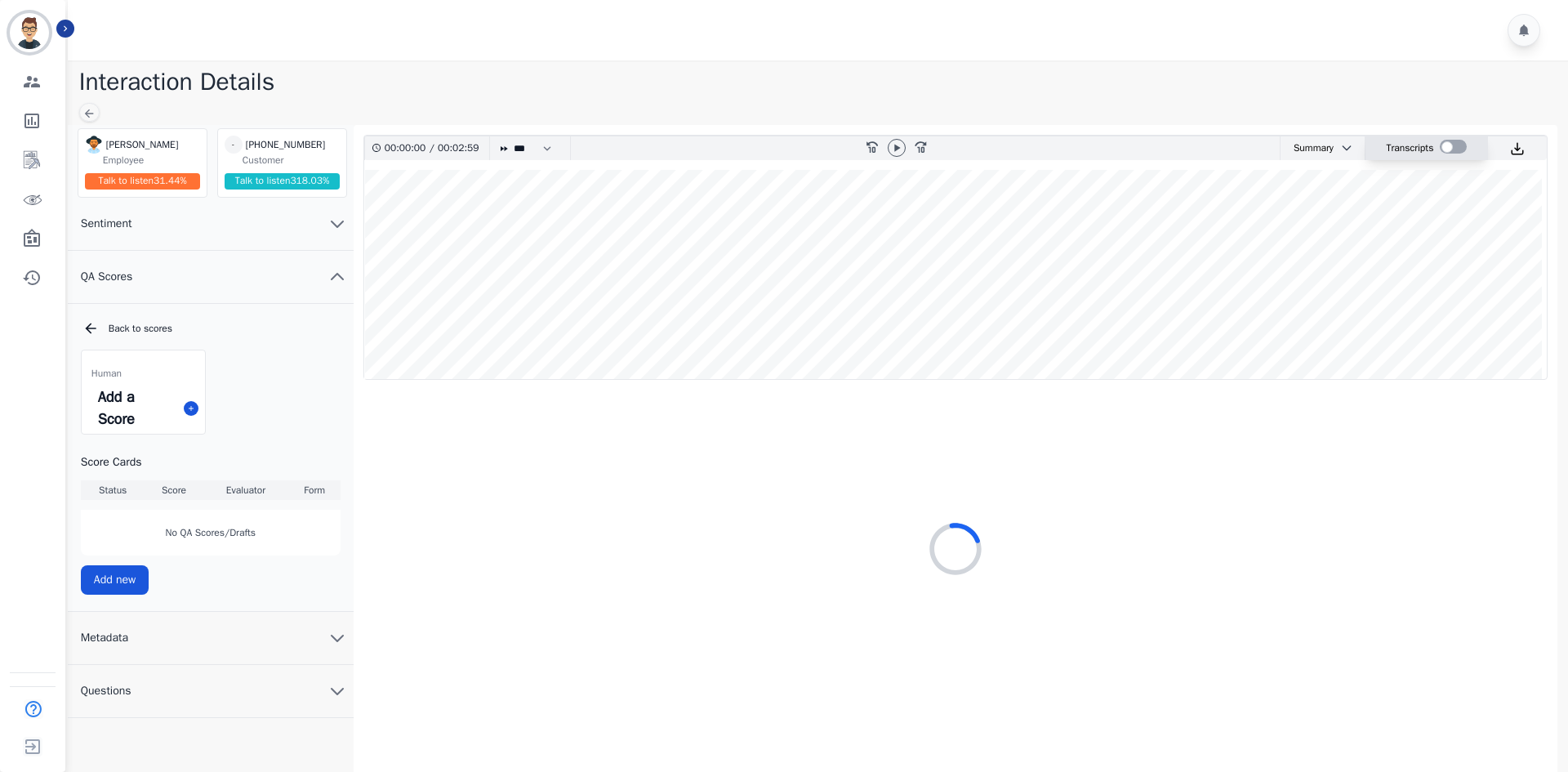 click at bounding box center [1453, 146] 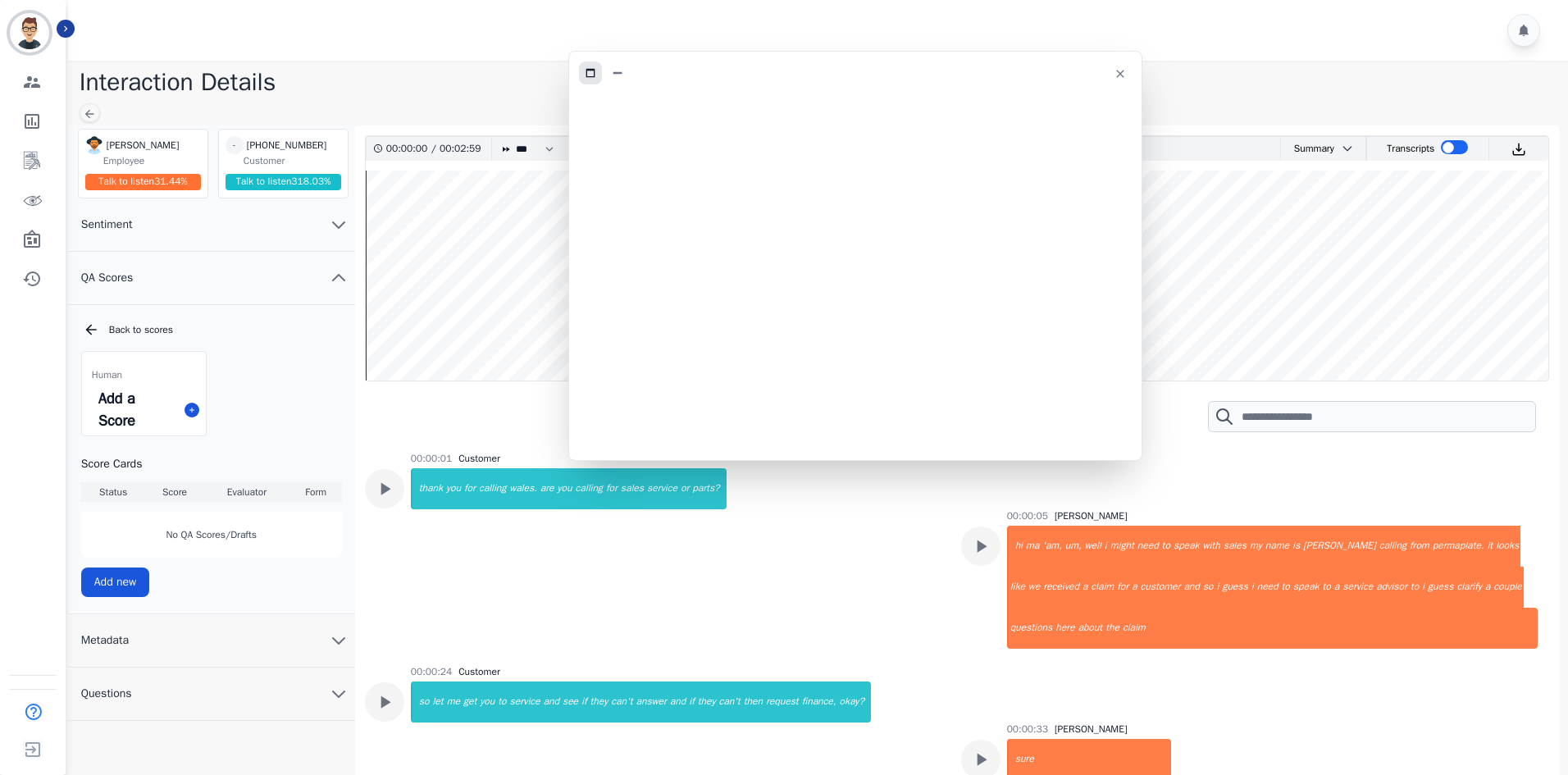 click 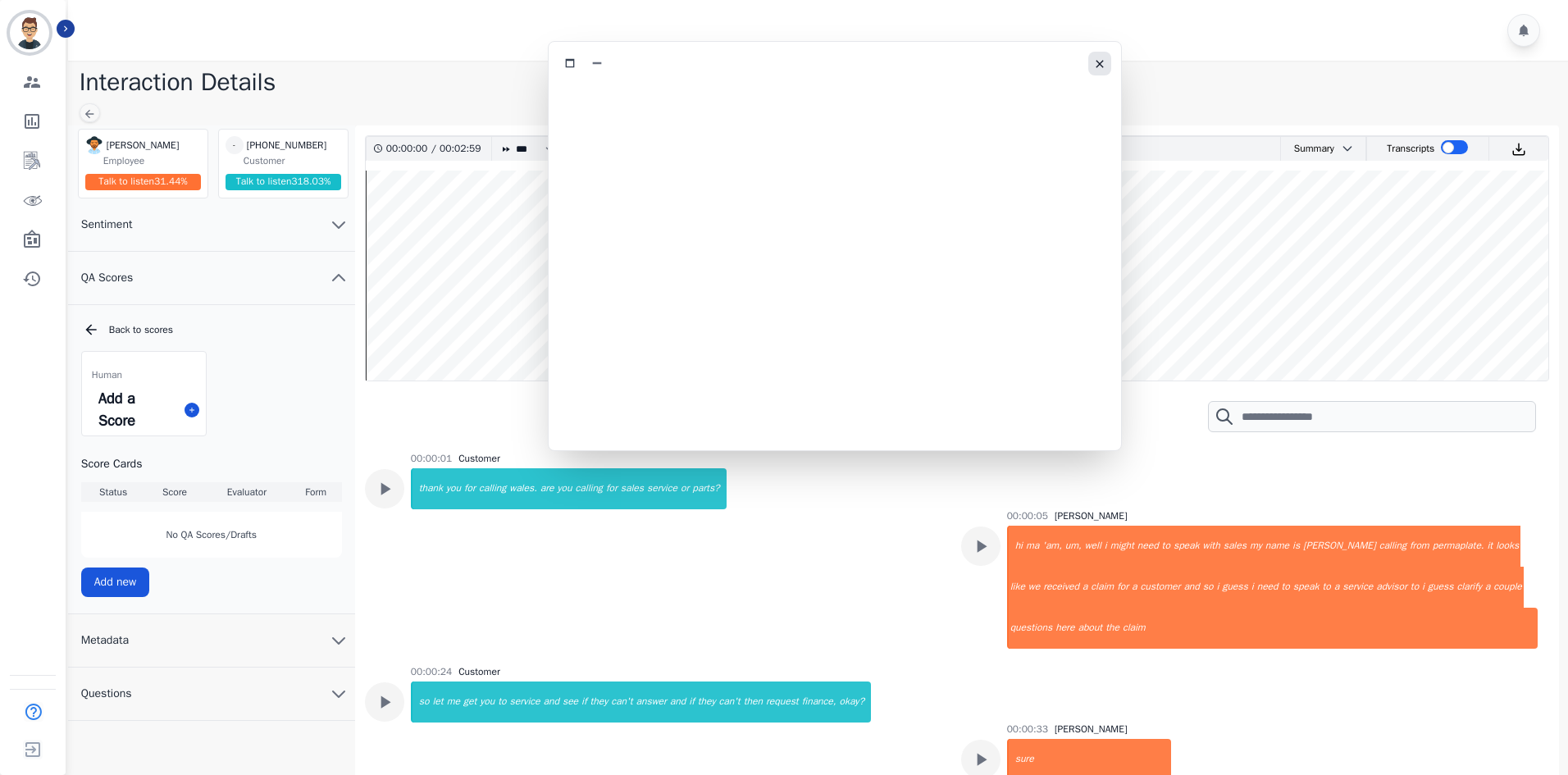 drag, startPoint x: 1123, startPoint y: 71, endPoint x: 1101, endPoint y: 80, distance: 23.769729 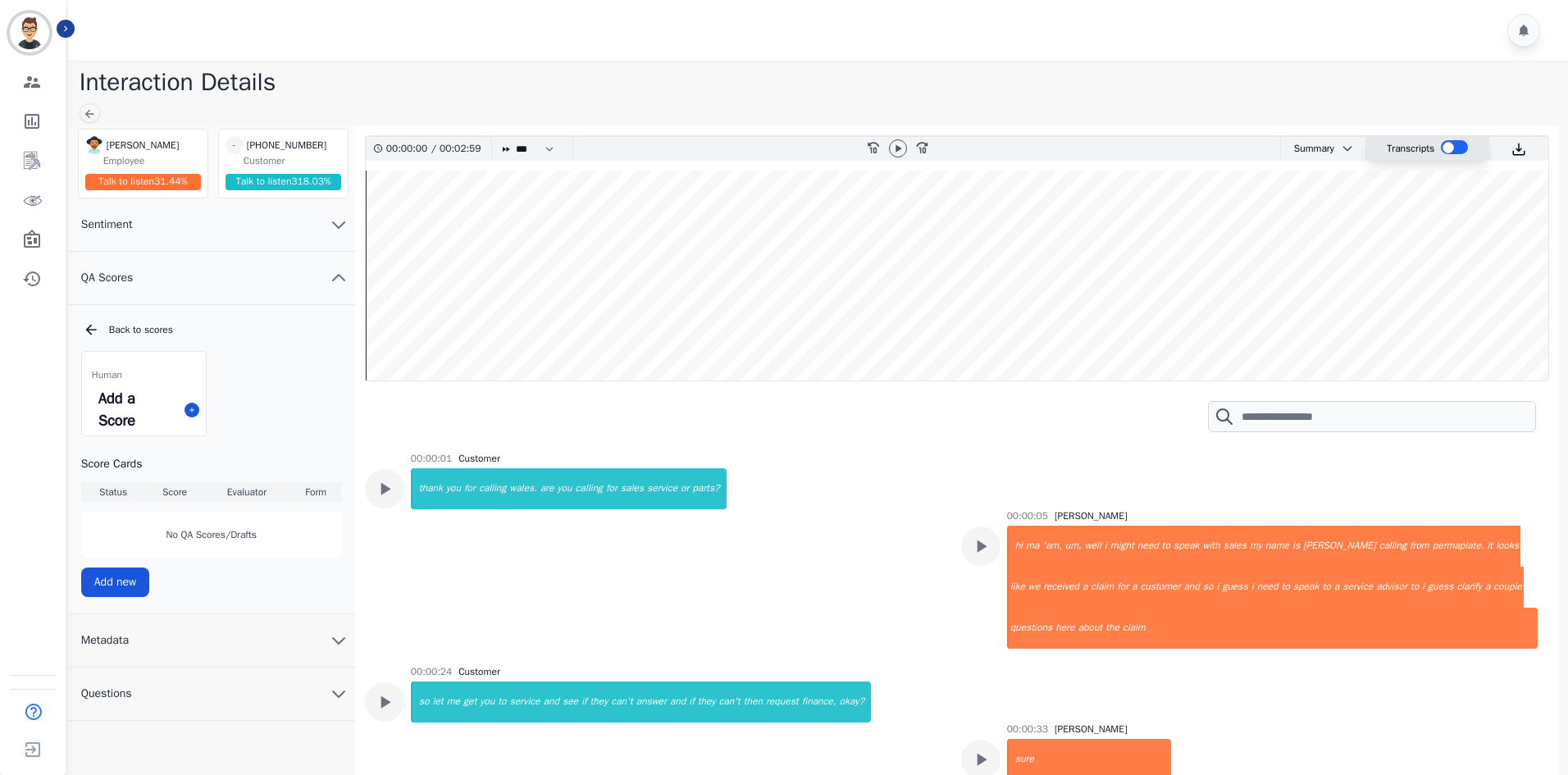 click at bounding box center [1454, 147] 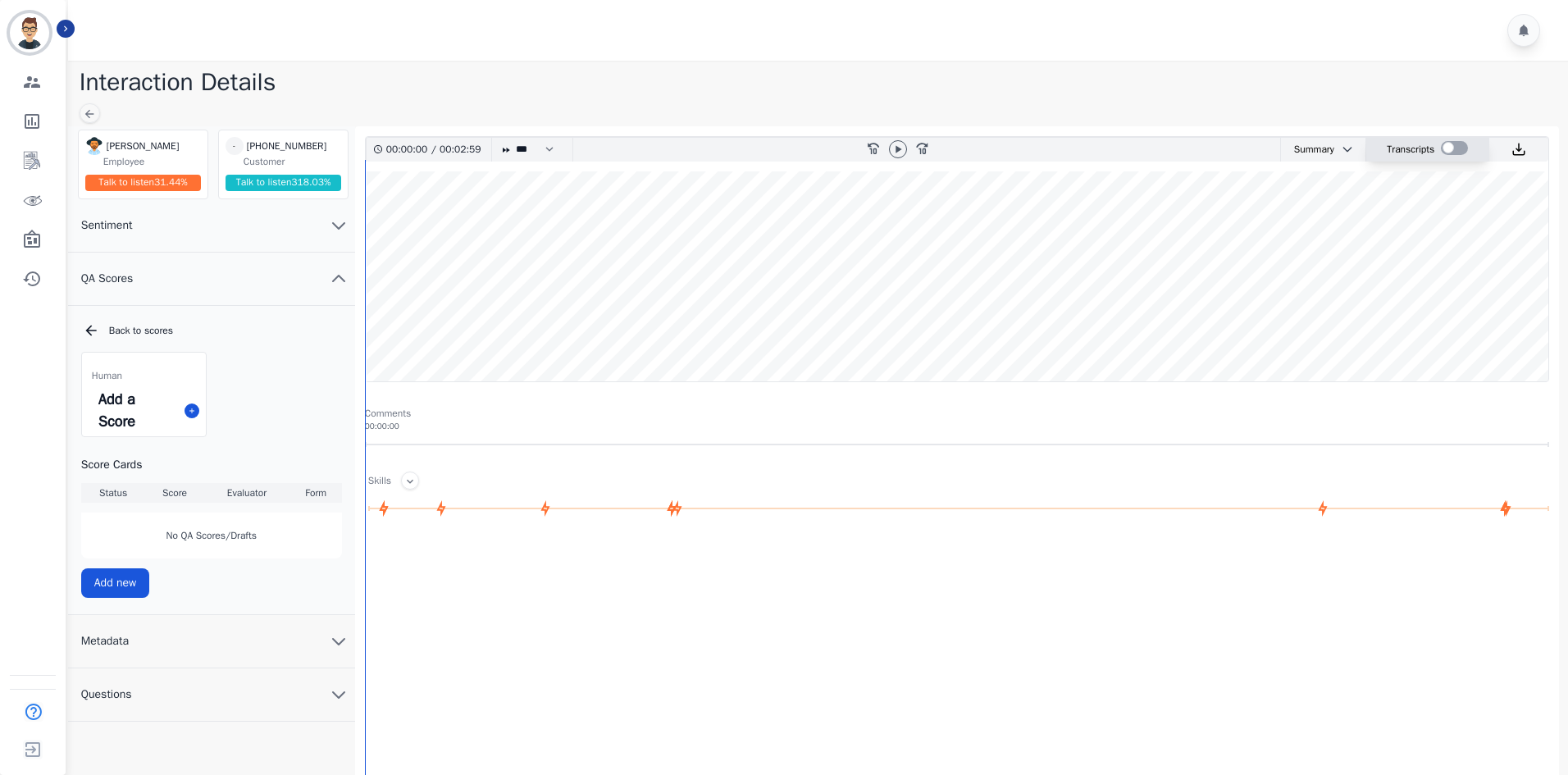 click at bounding box center [1454, 148] 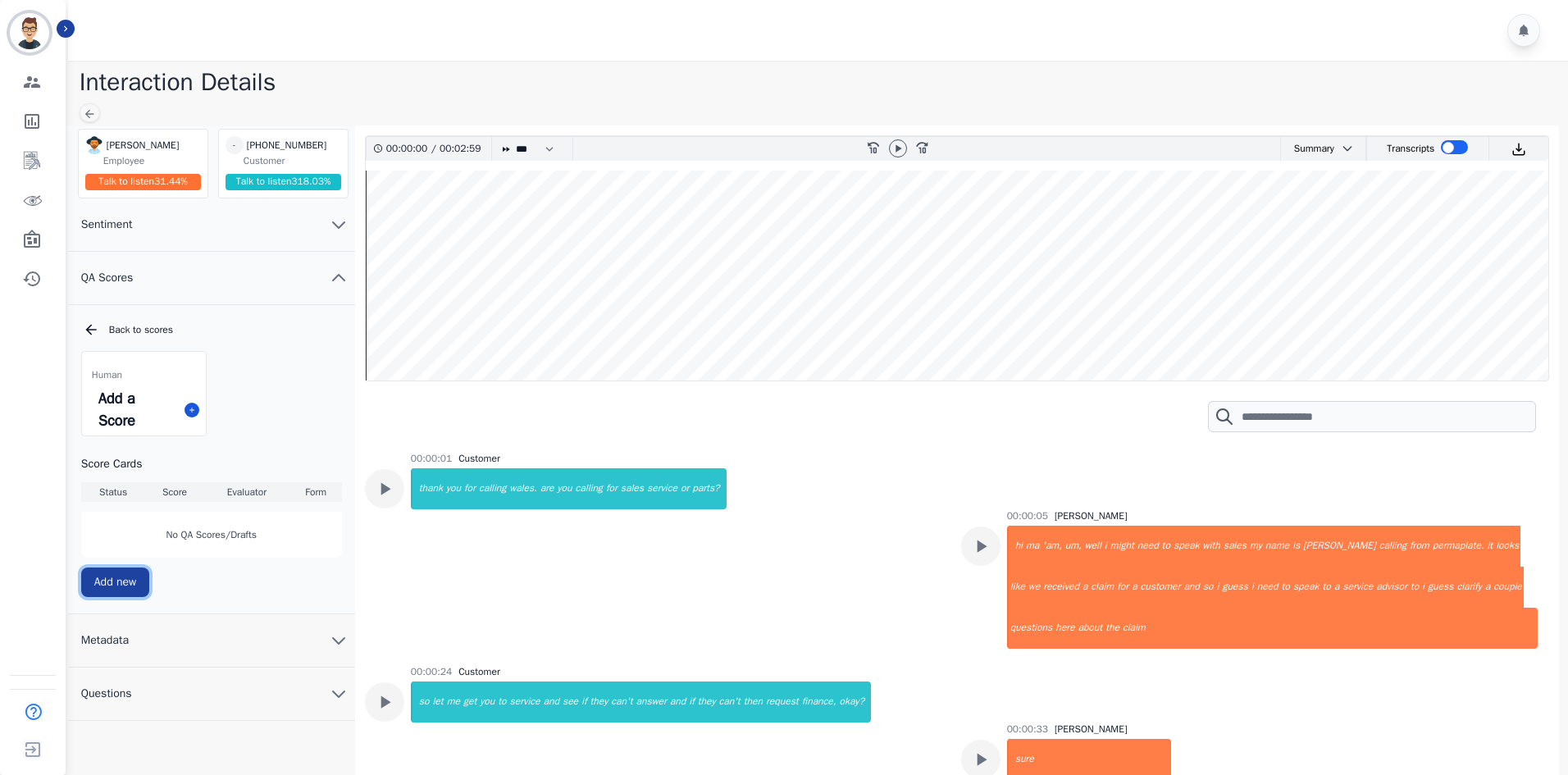 click on "Add new" at bounding box center (115, 582) 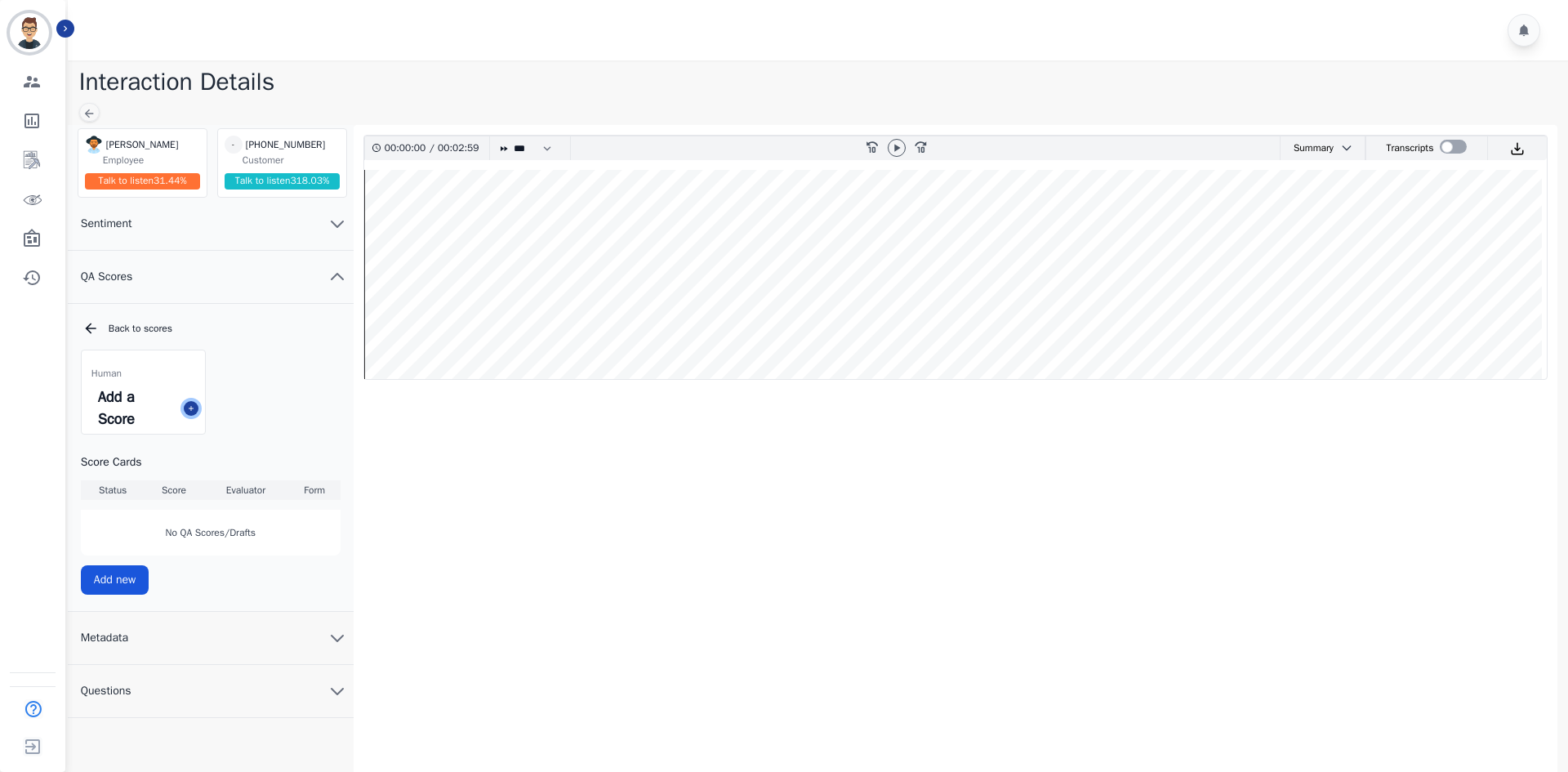 click 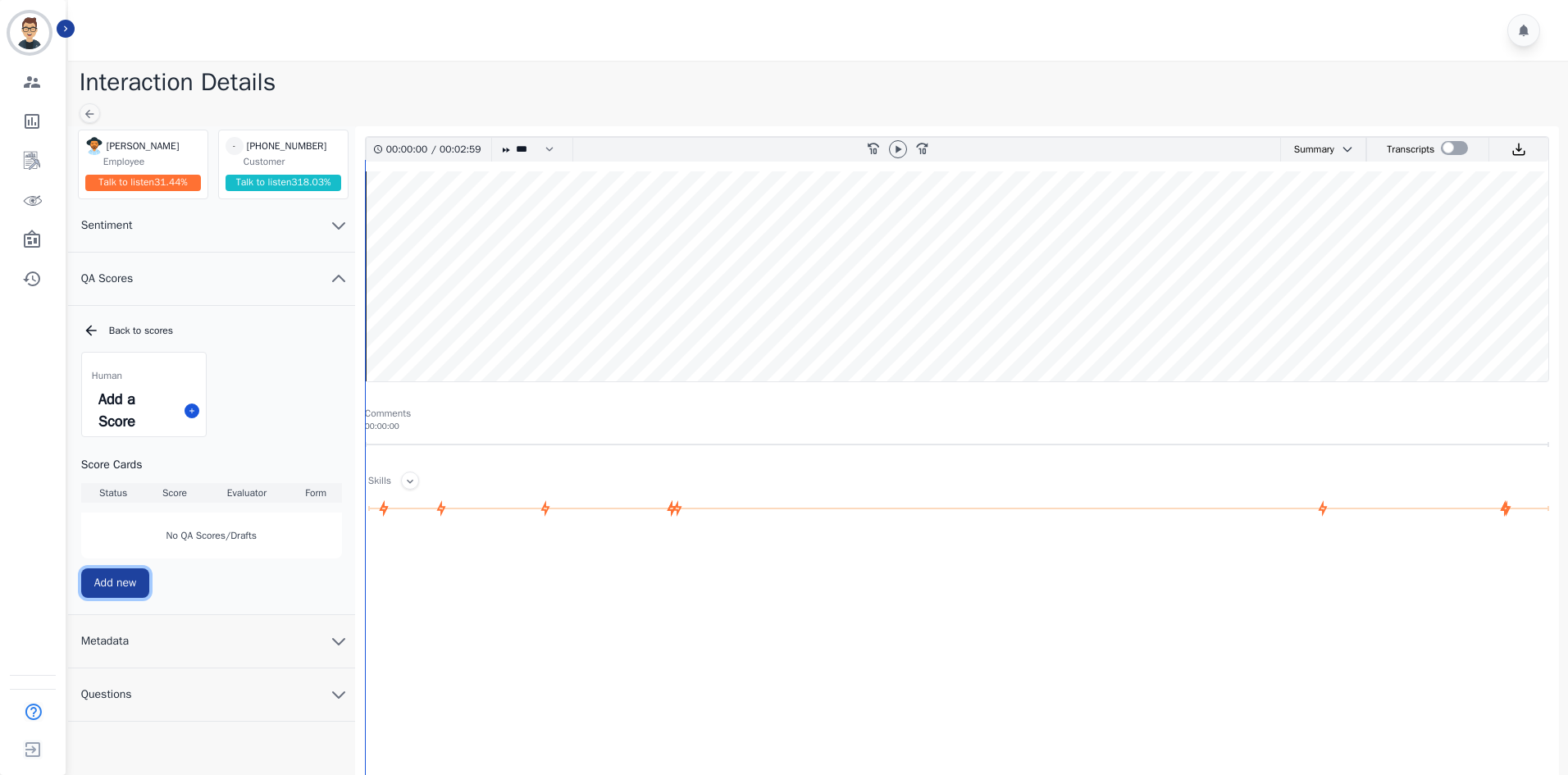 click on "Add new" at bounding box center (115, 583) 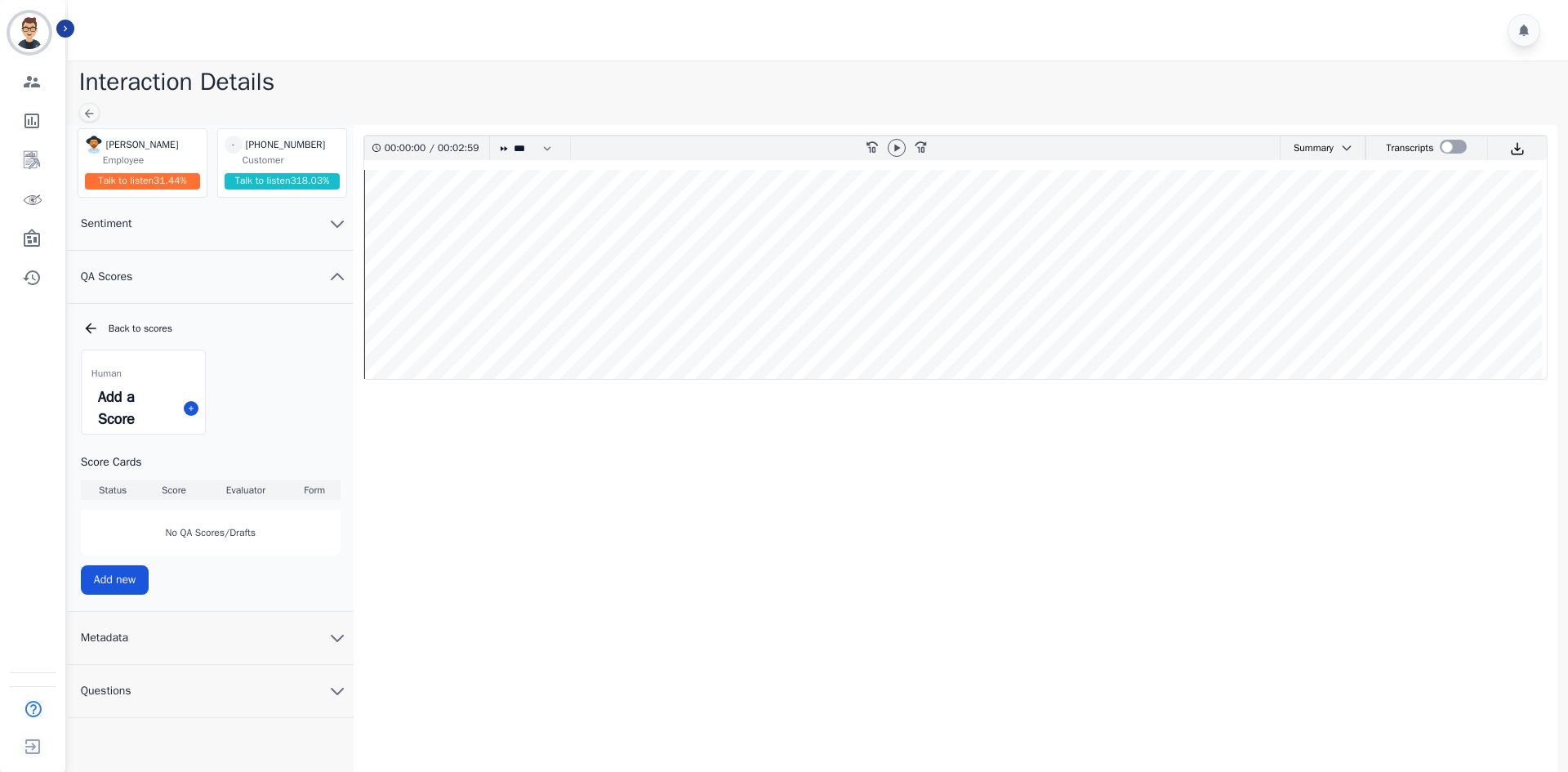 click 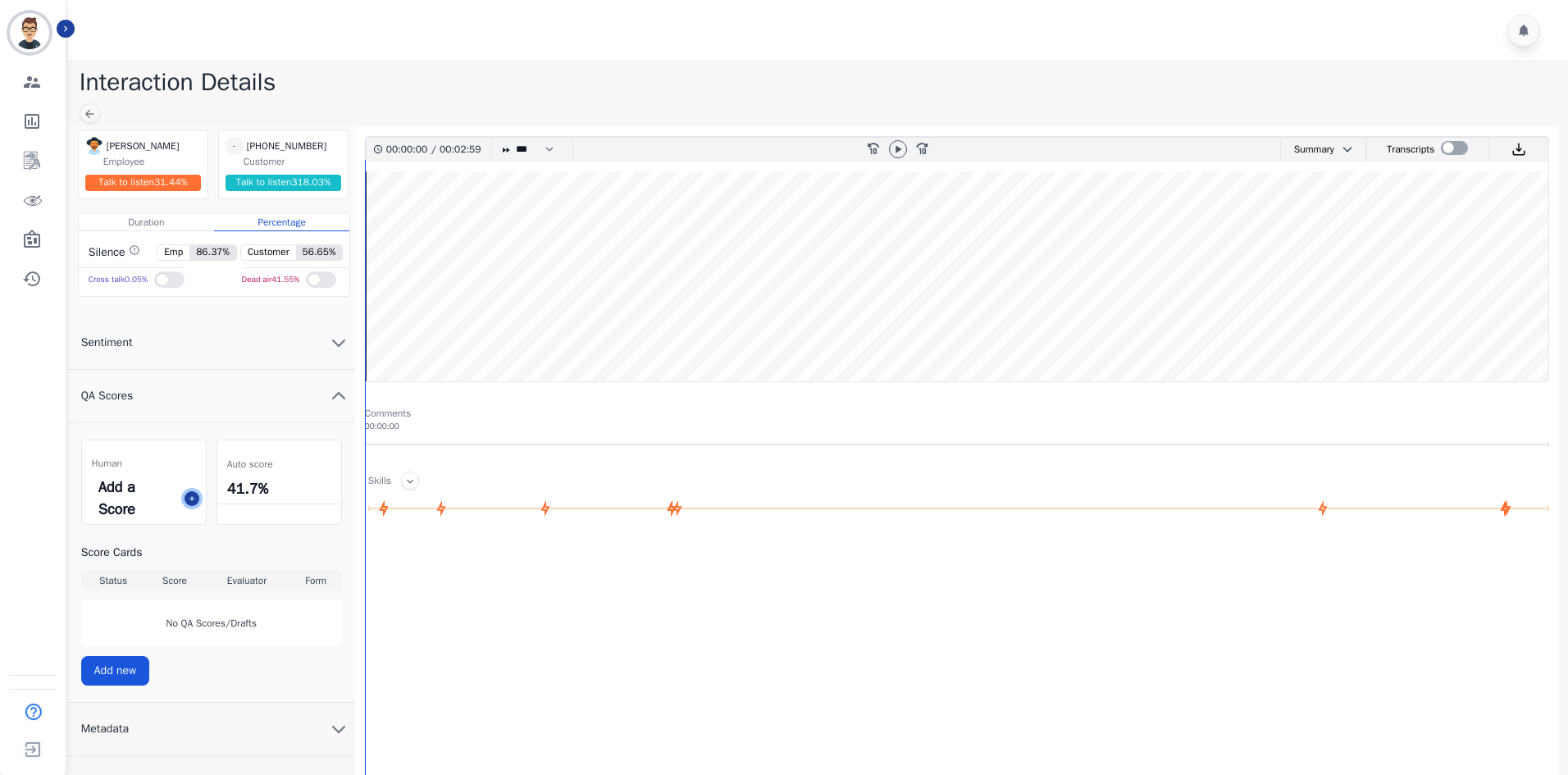 click at bounding box center [192, 499] 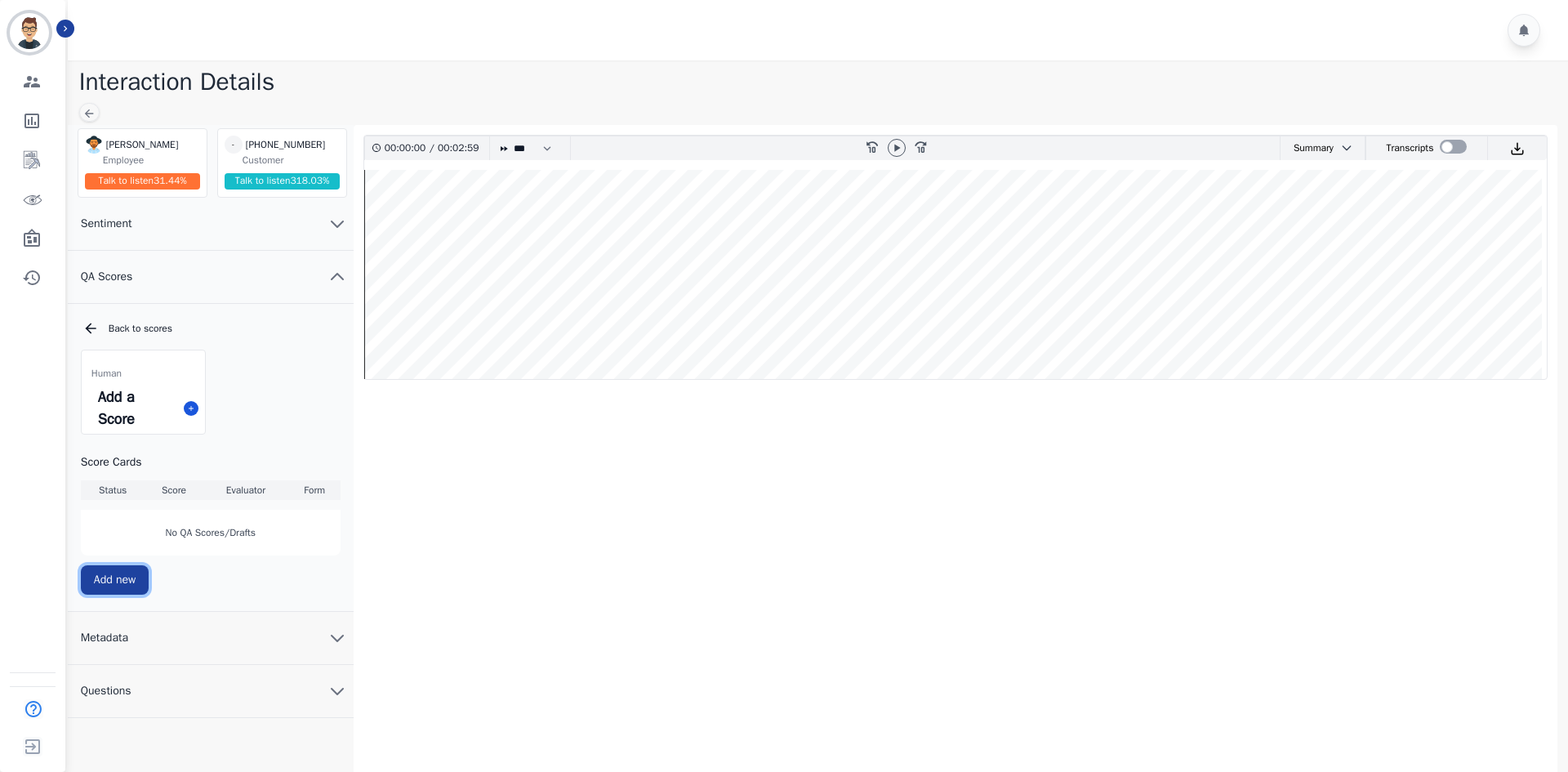 click on "Add new" at bounding box center (114, 580) 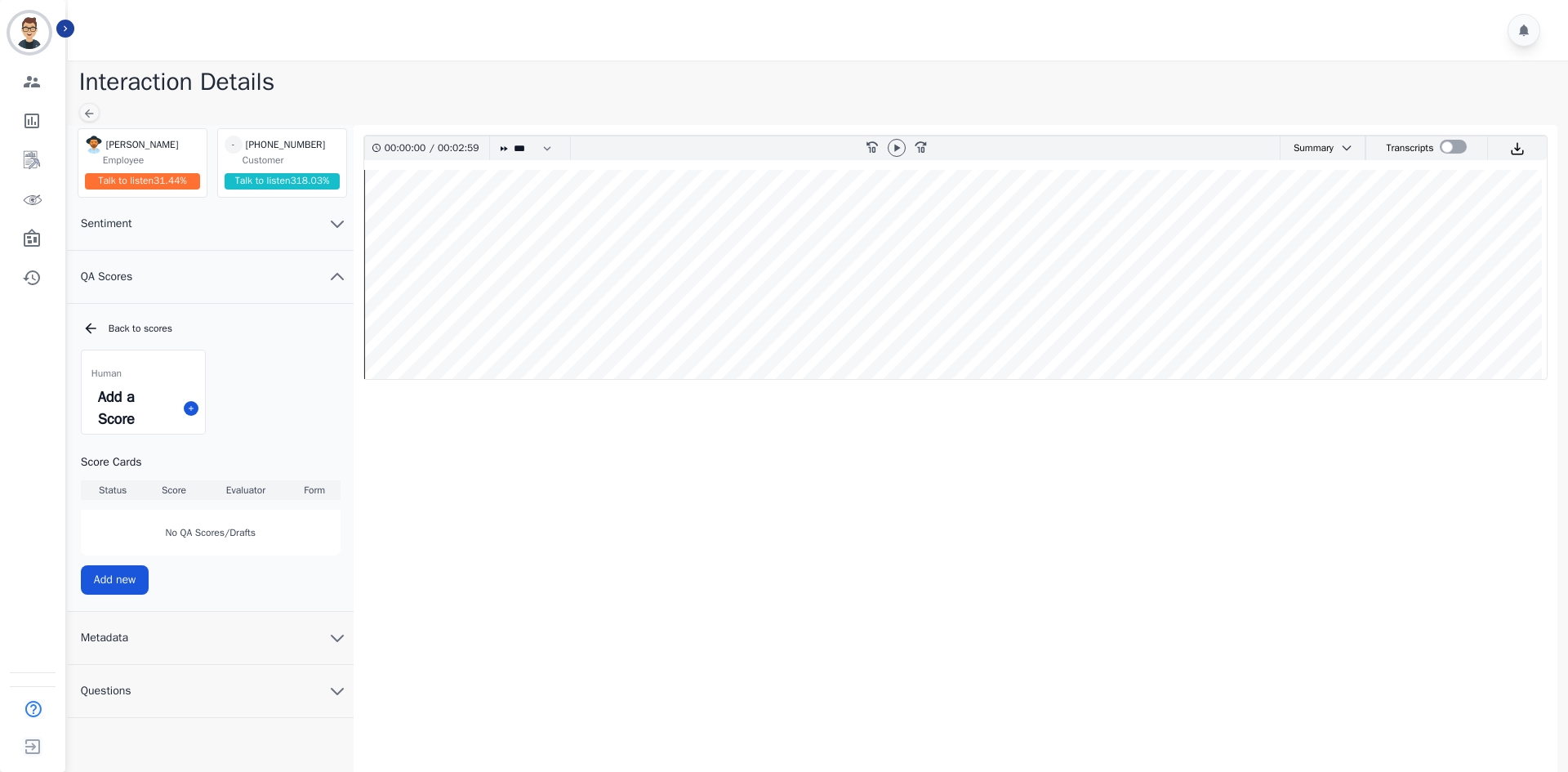 click 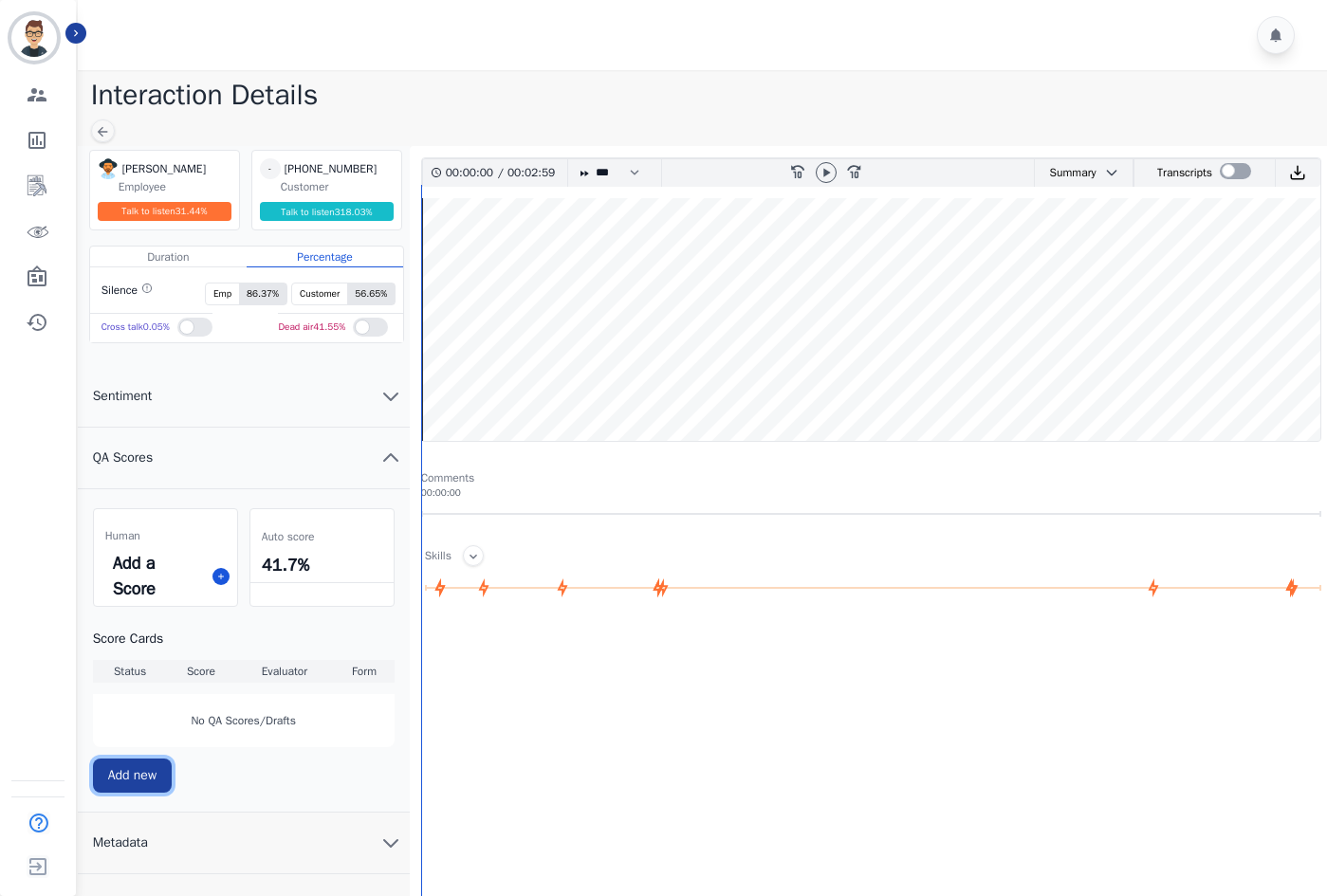 click on "Add new" at bounding box center [132, 776] 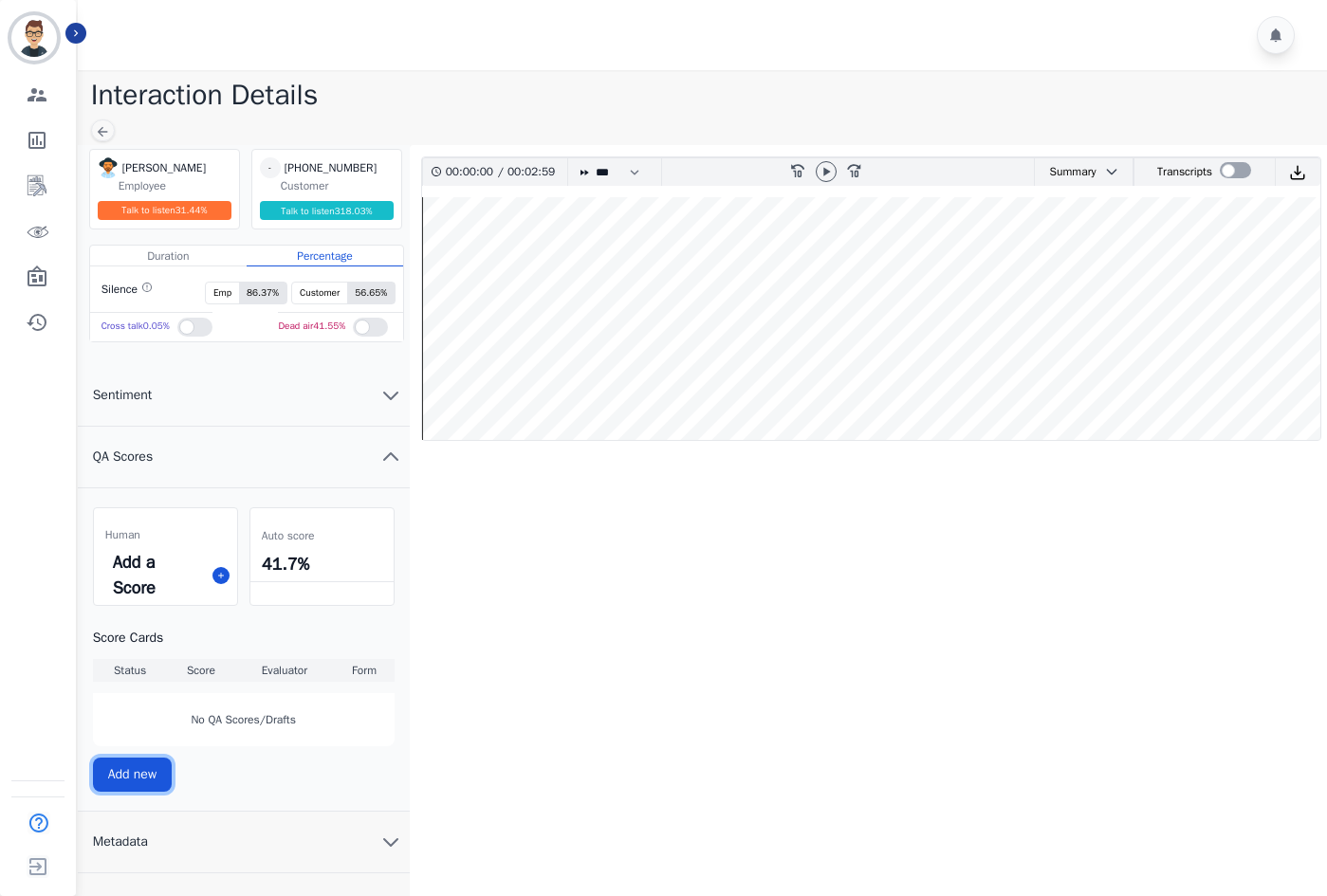 type 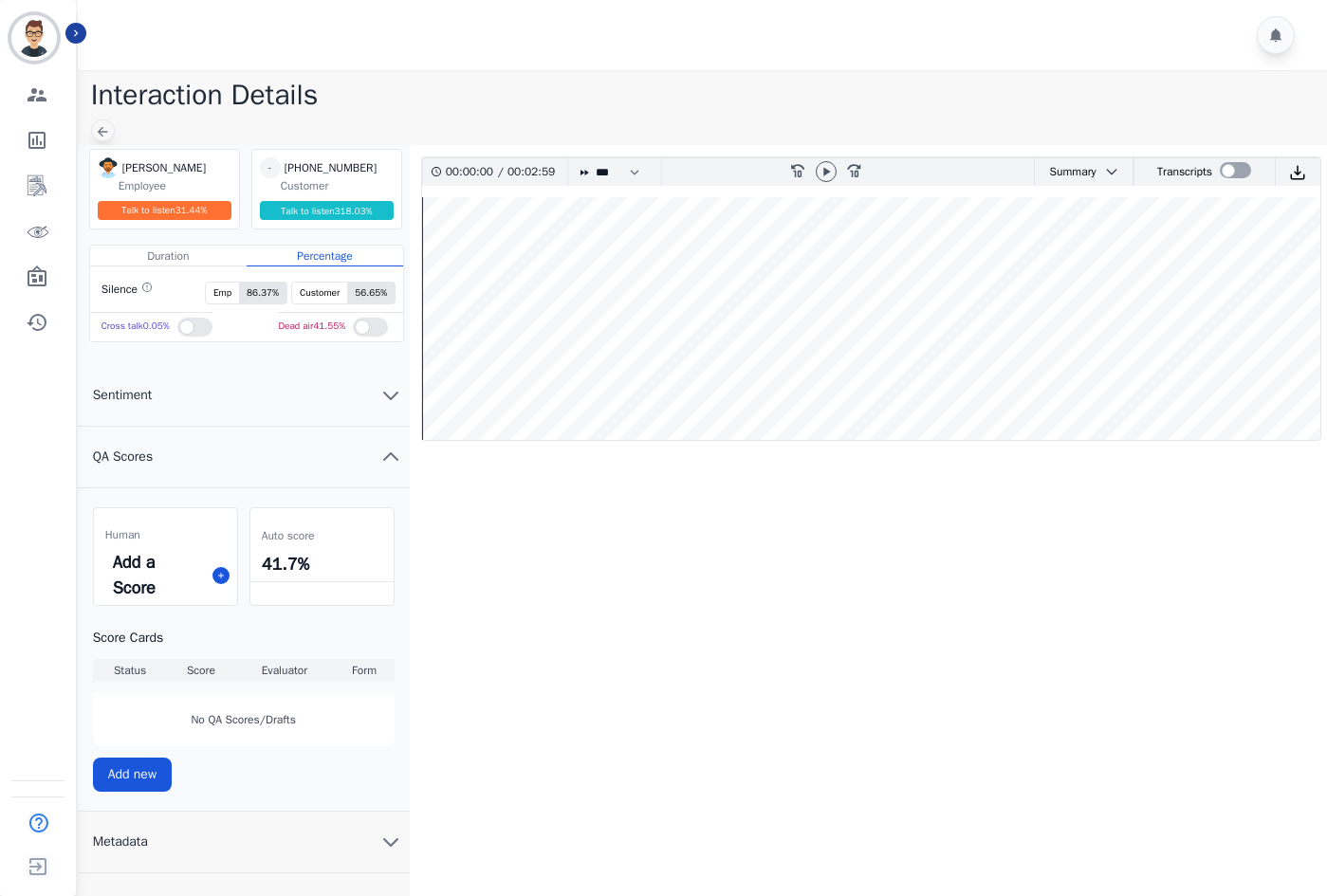 click 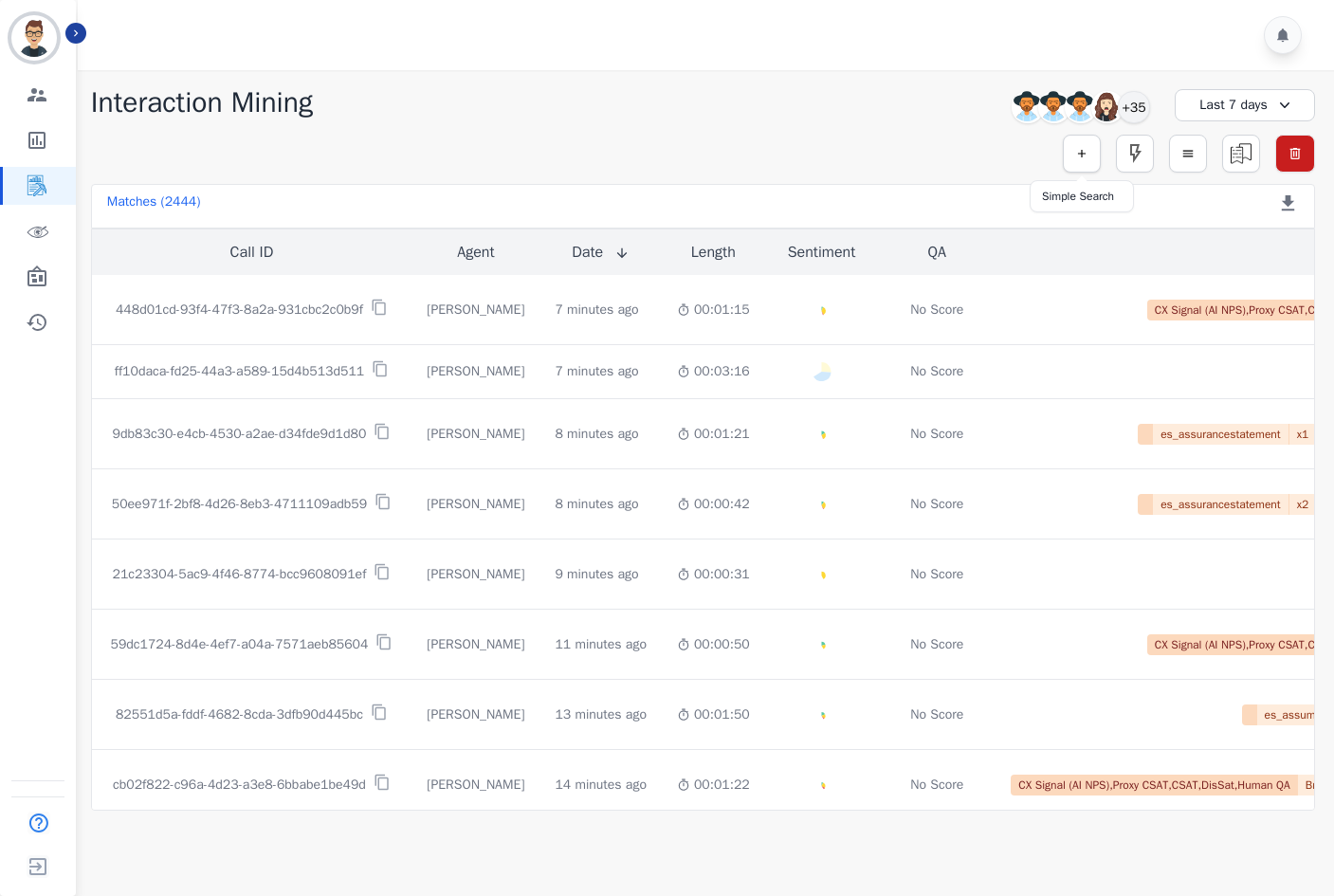 click at bounding box center [1082, 154] 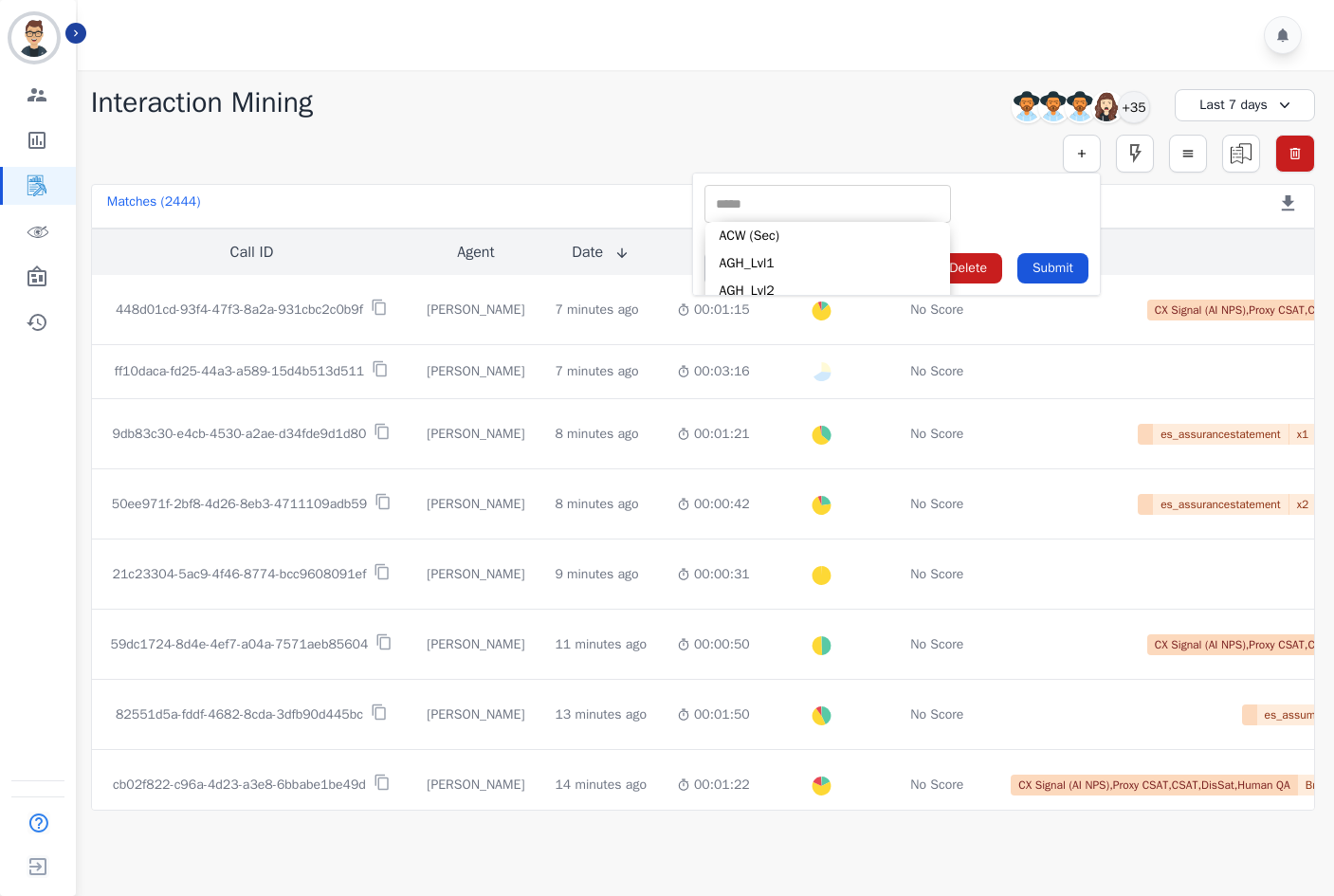 click at bounding box center [828, 204] 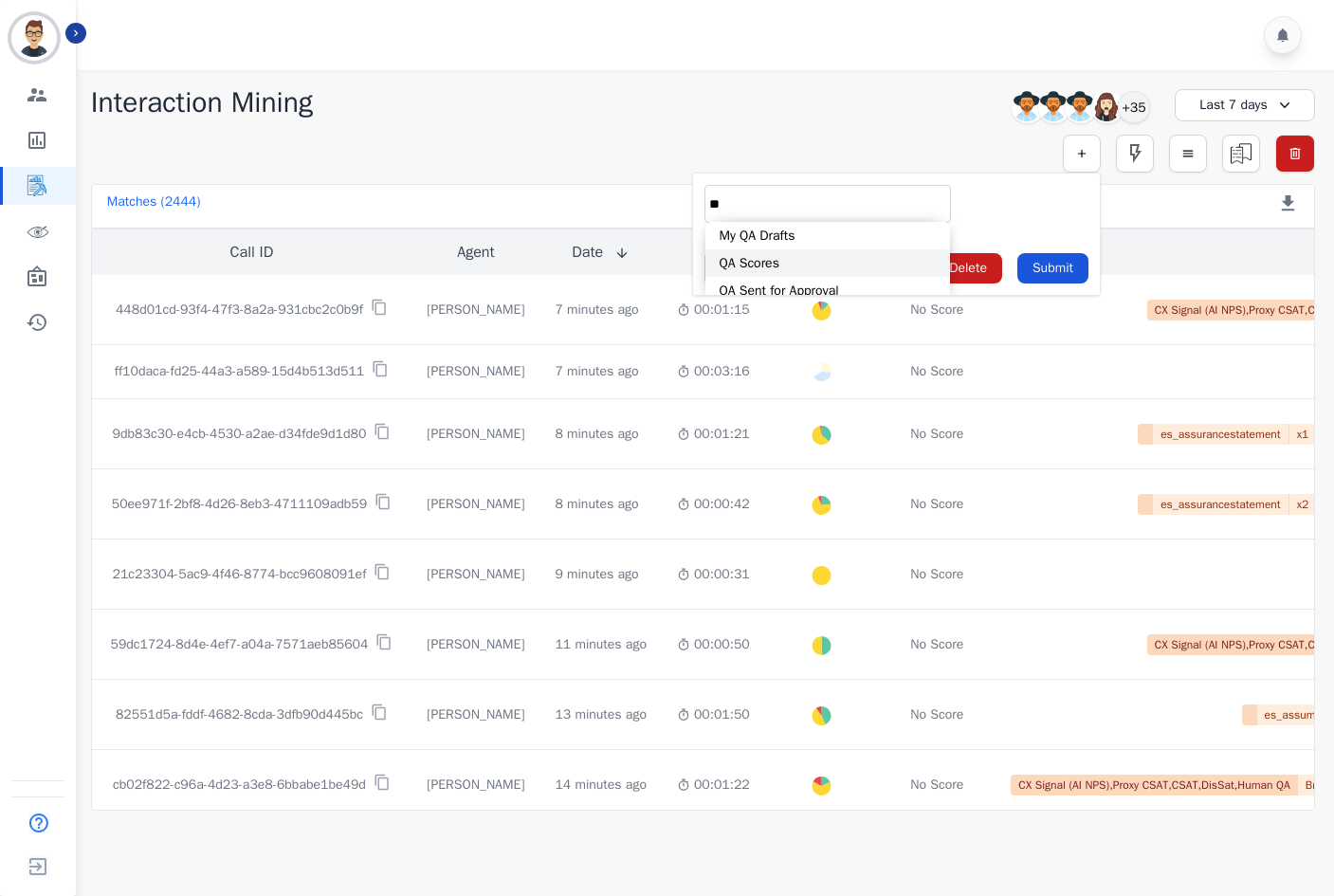 type on "**" 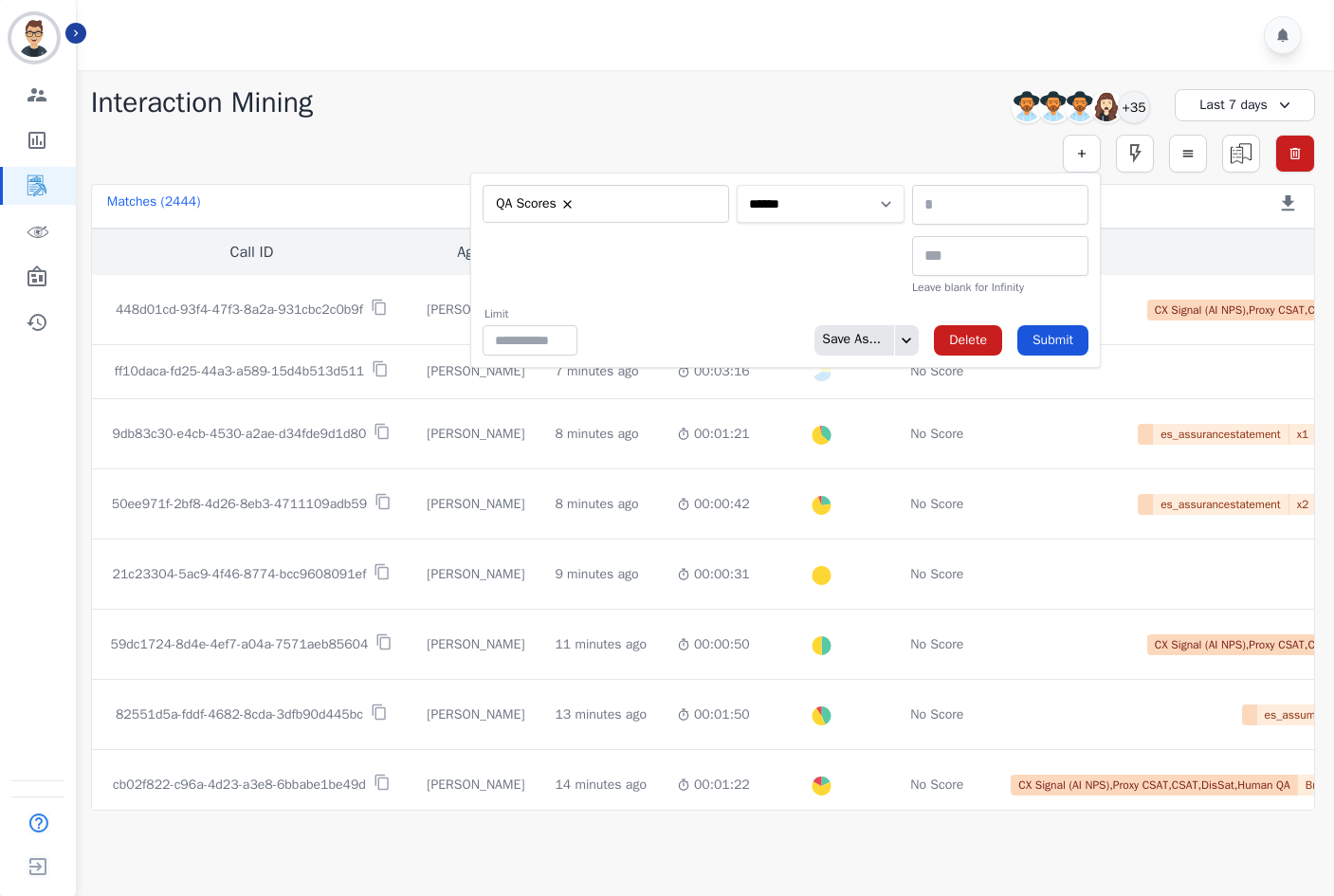 click on "**********" at bounding box center [820, 204] 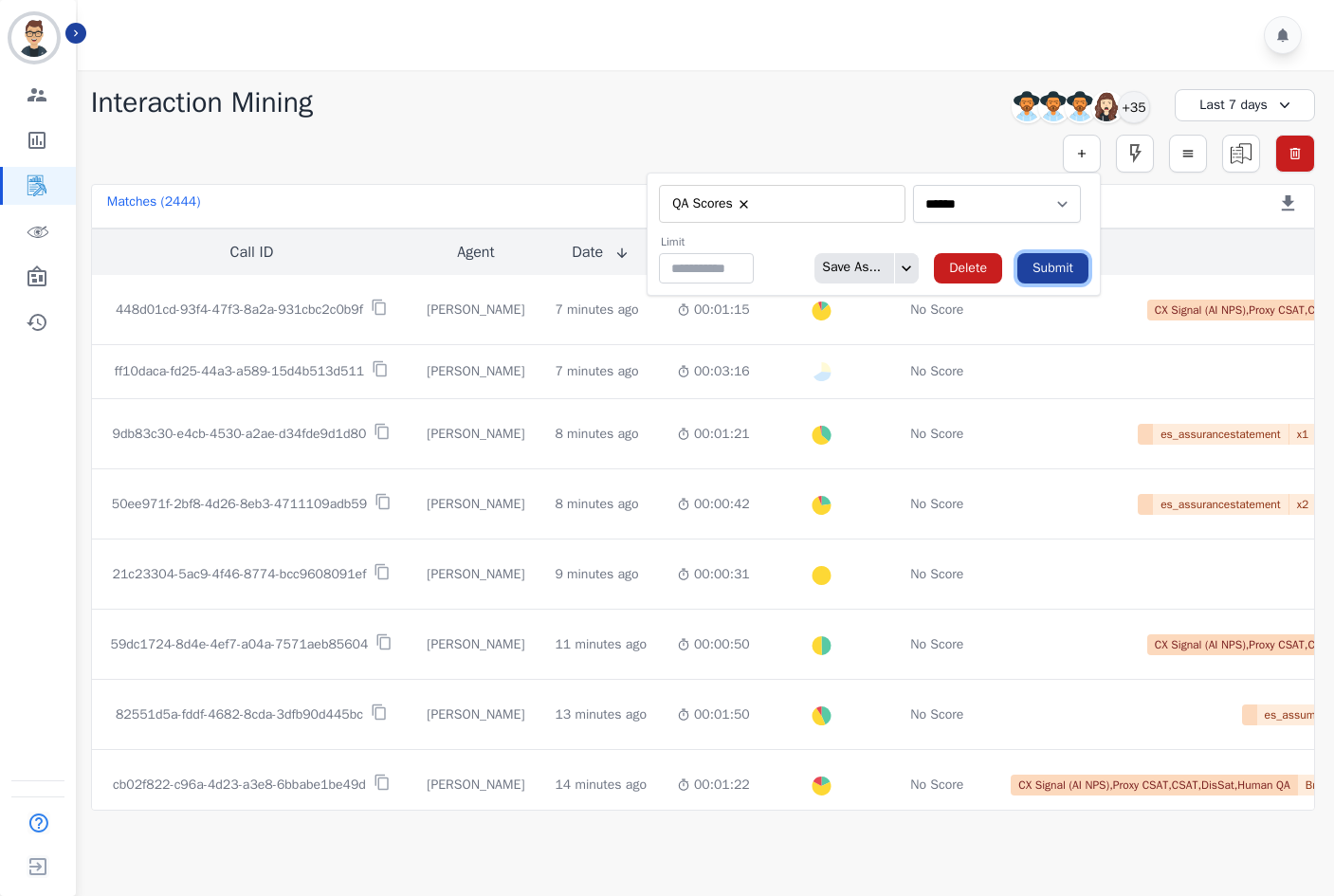 click on "Submit" at bounding box center (1052, 268) 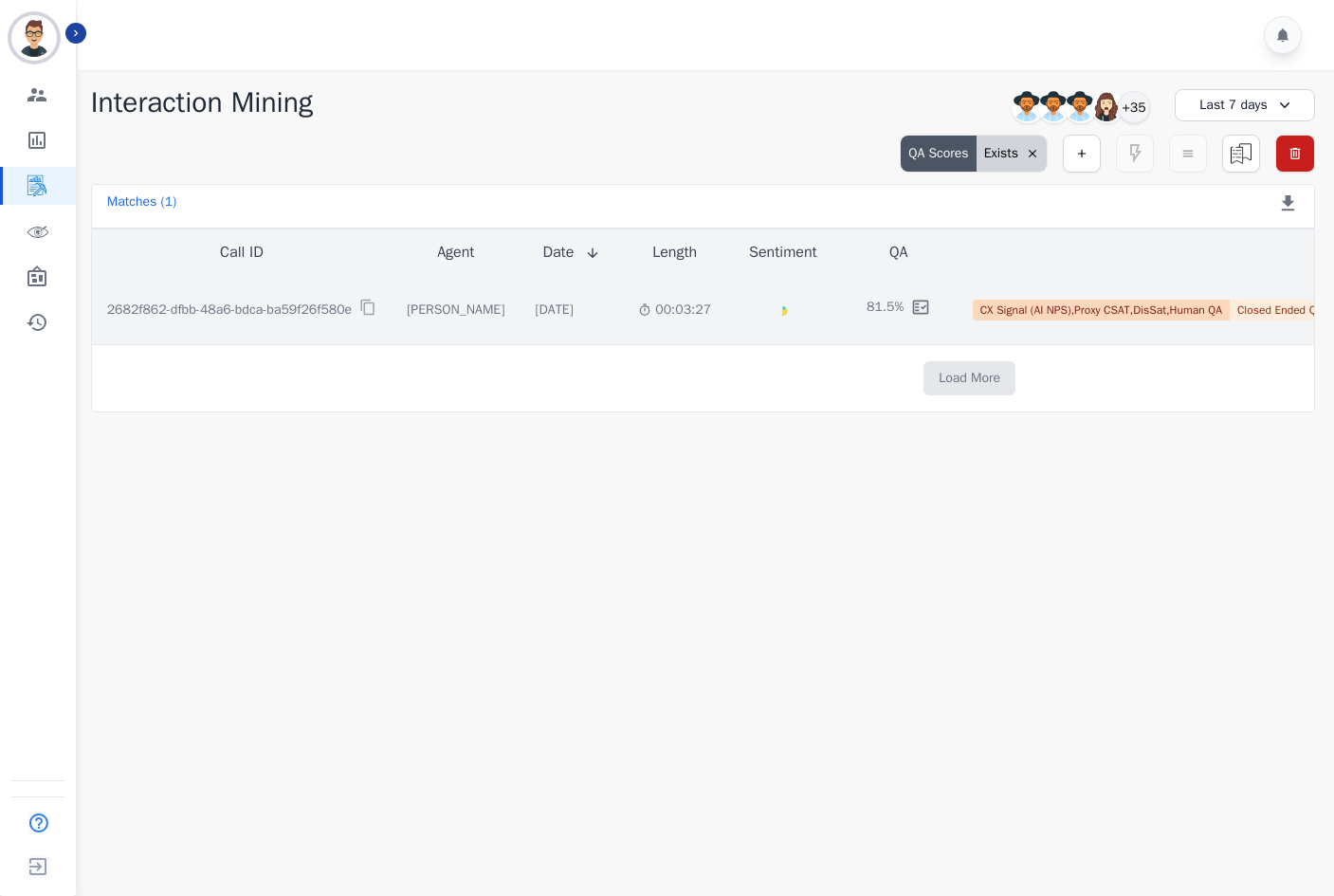 click on "Created with Highcharts 10.2.0   Overall   Positive:   30.2   ( 30.2 )%   Neutral:   67   ( 67 )%   Negative:   2.9   ( 2.9 )%" 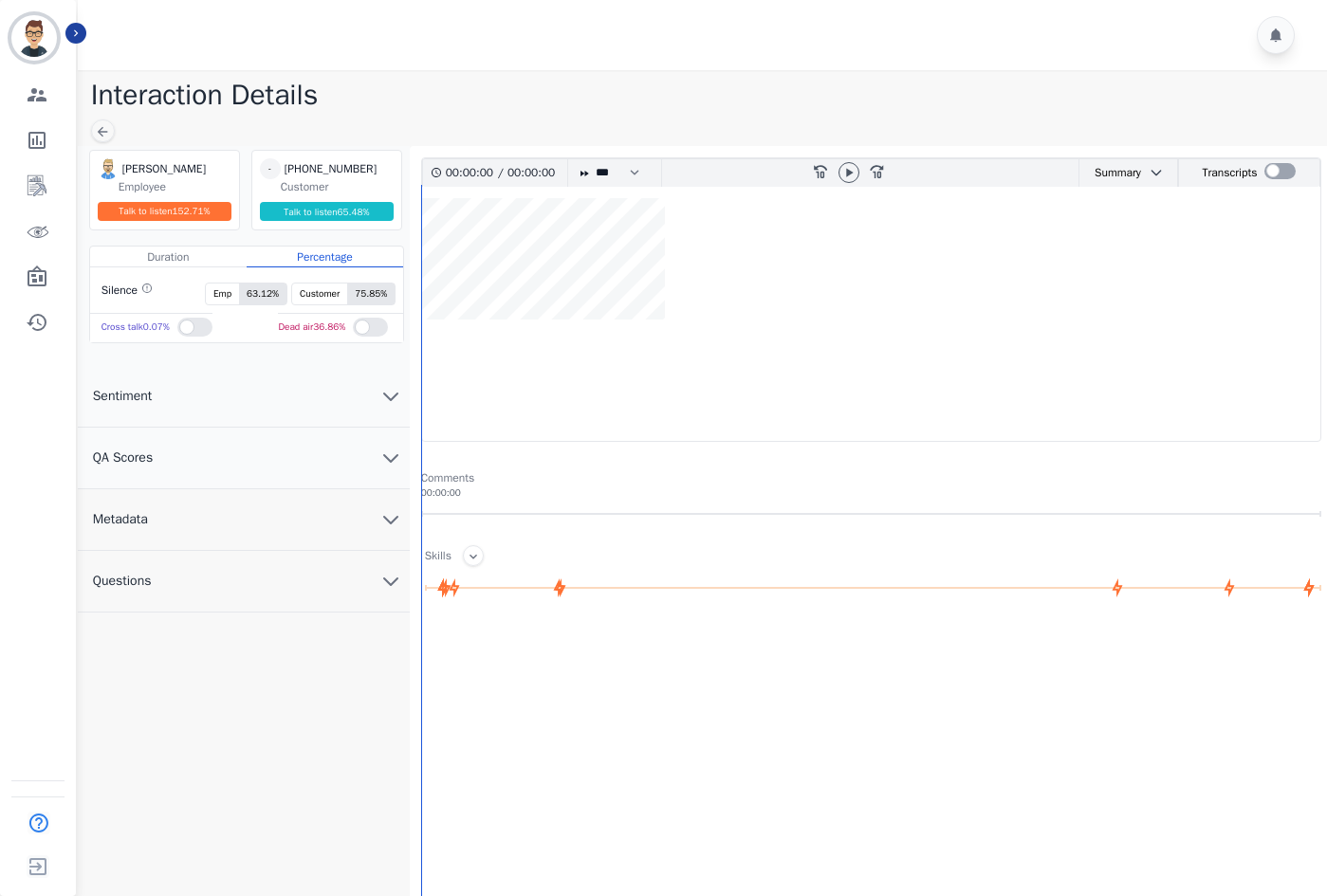 drag, startPoint x: 243, startPoint y: 461, endPoint x: 244, endPoint y: 470, distance: 9.055385 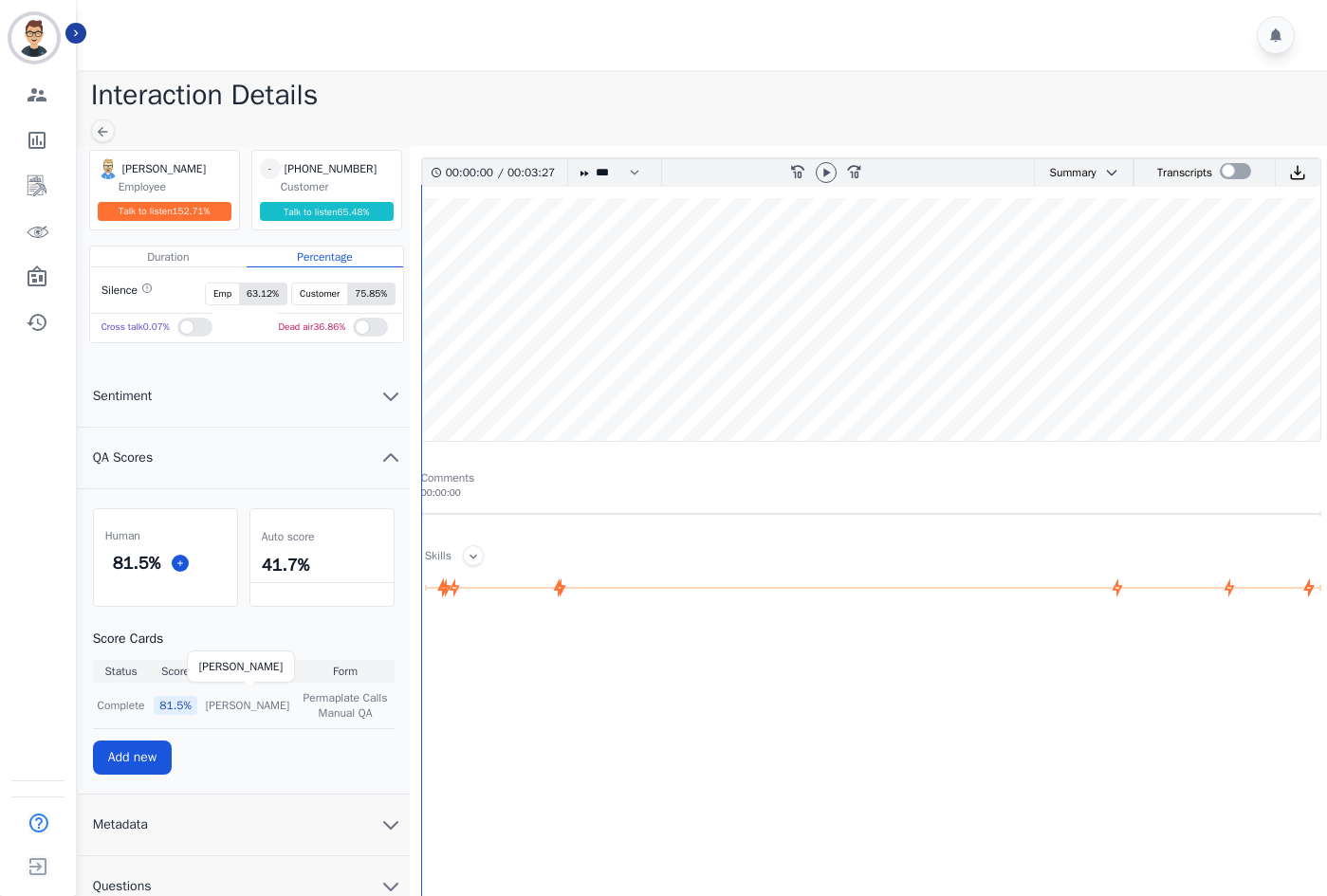click on "[PERSON_NAME]" at bounding box center (248, 705) 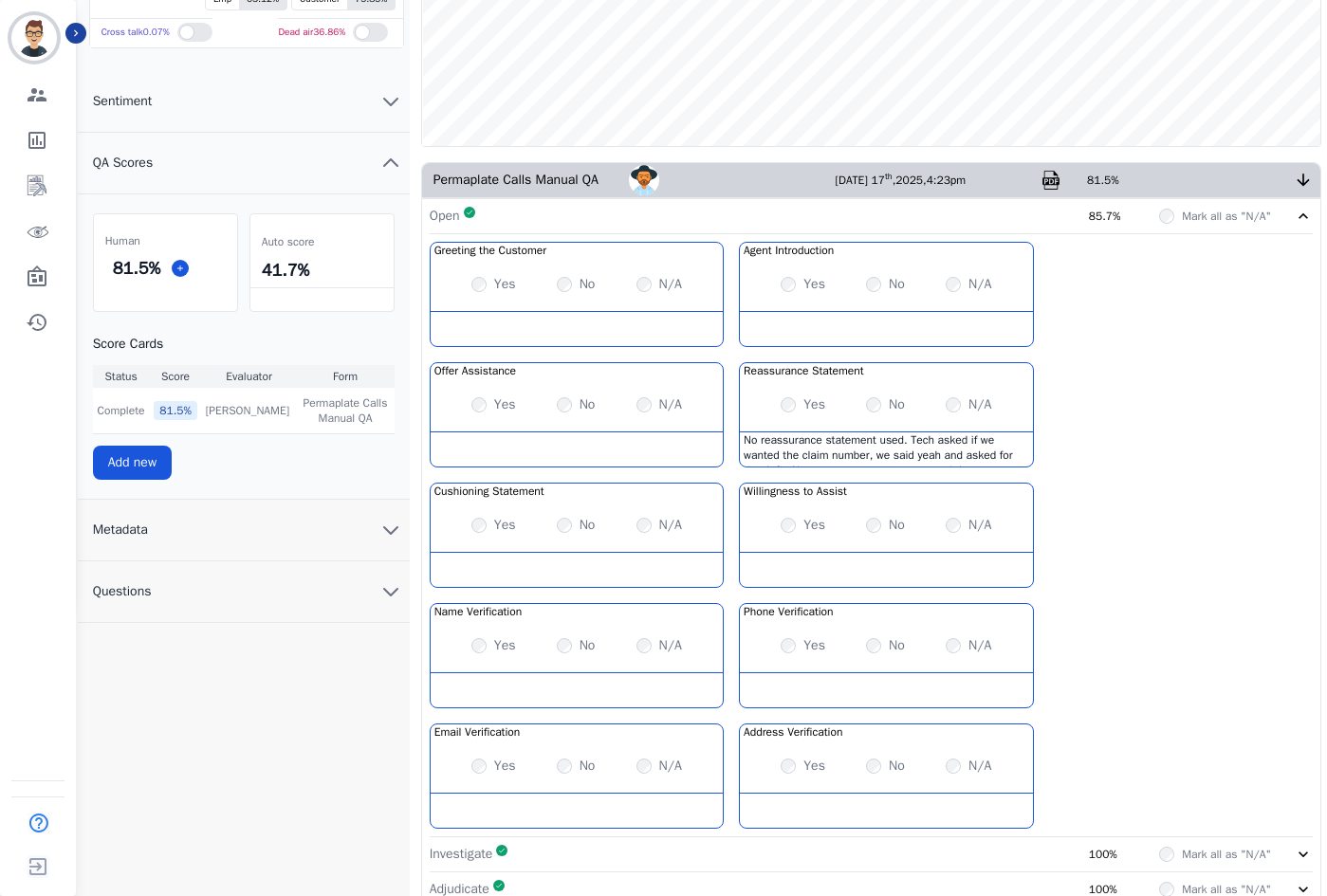 scroll, scrollTop: 390, scrollLeft: 0, axis: vertical 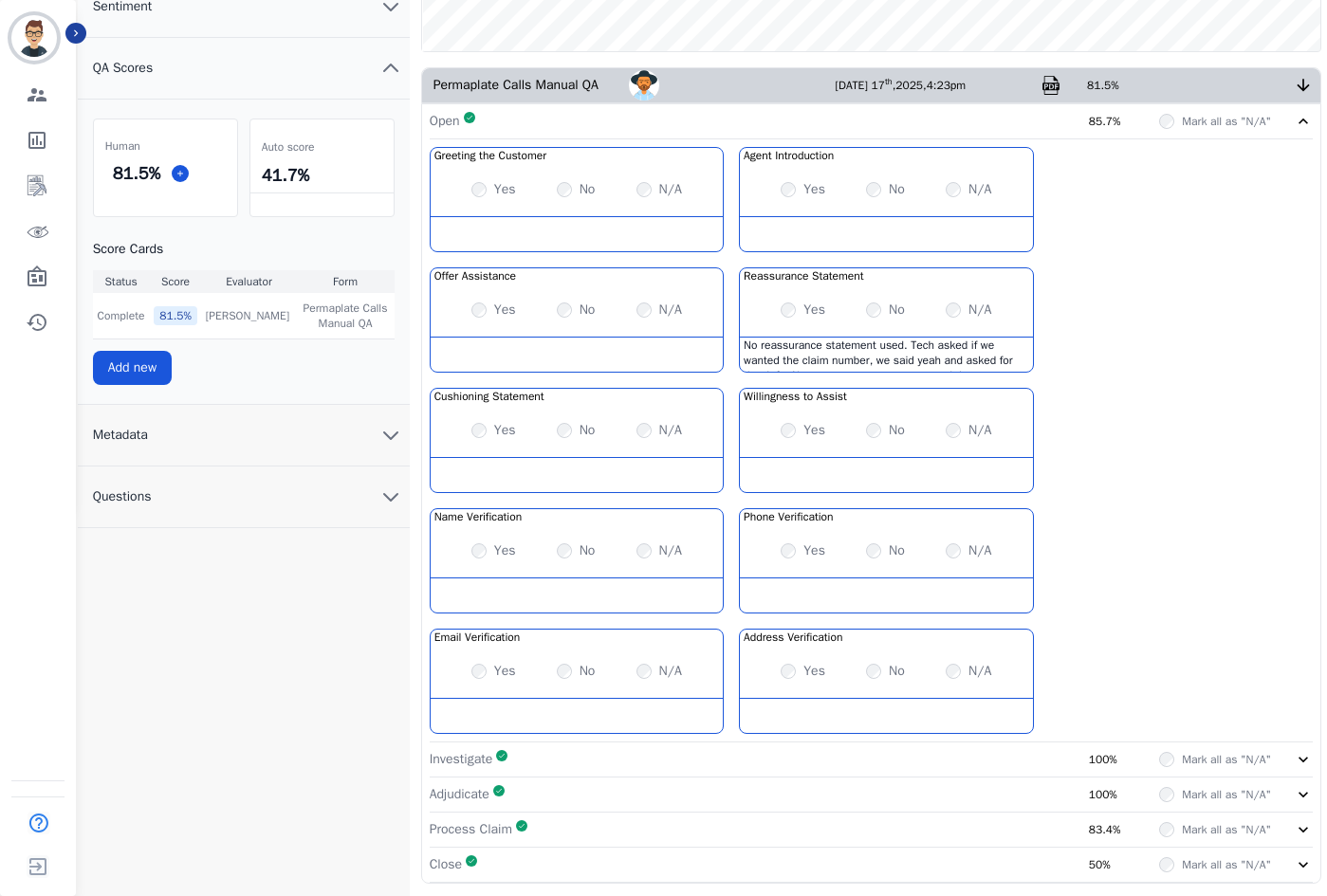 click 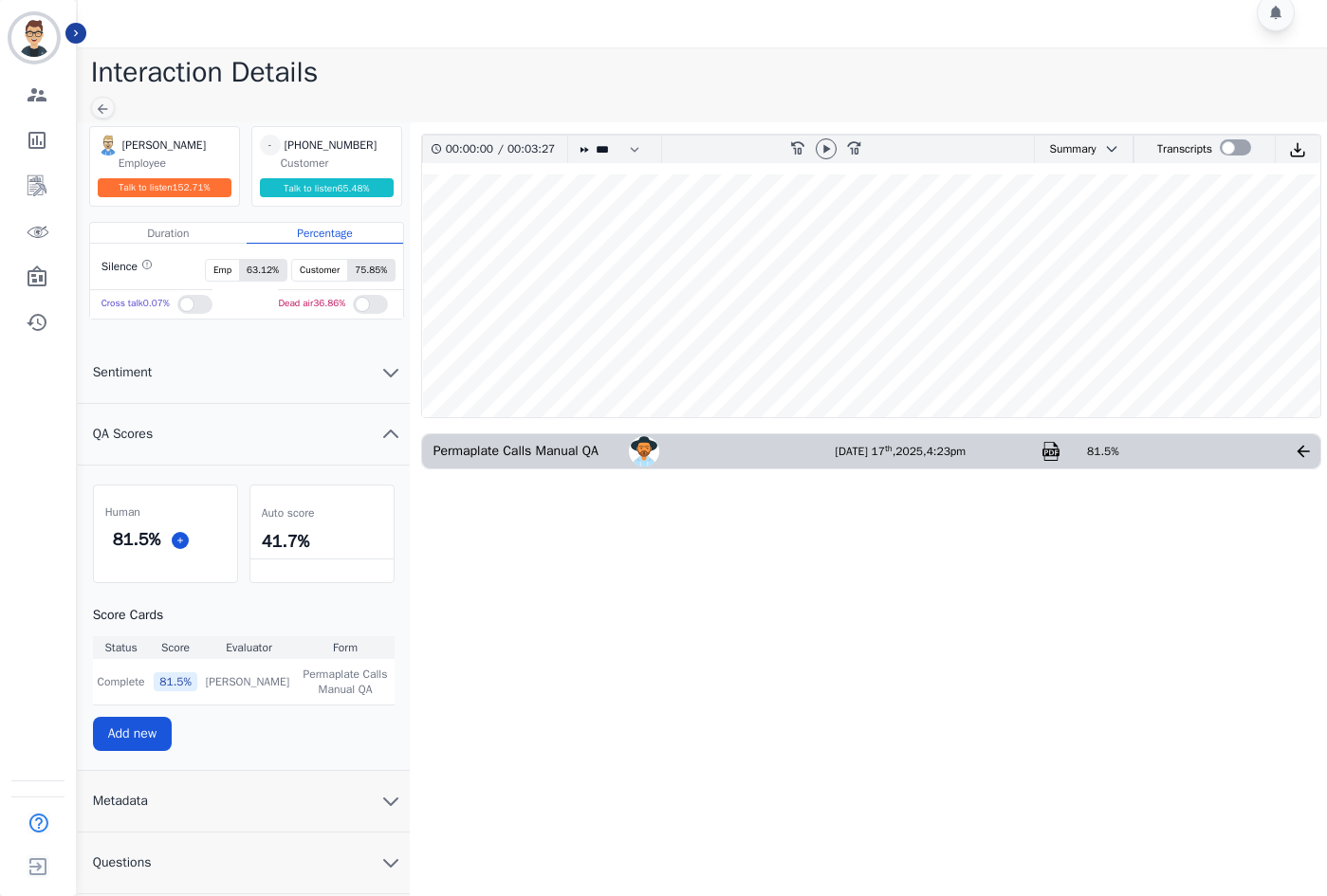 scroll, scrollTop: 23, scrollLeft: 0, axis: vertical 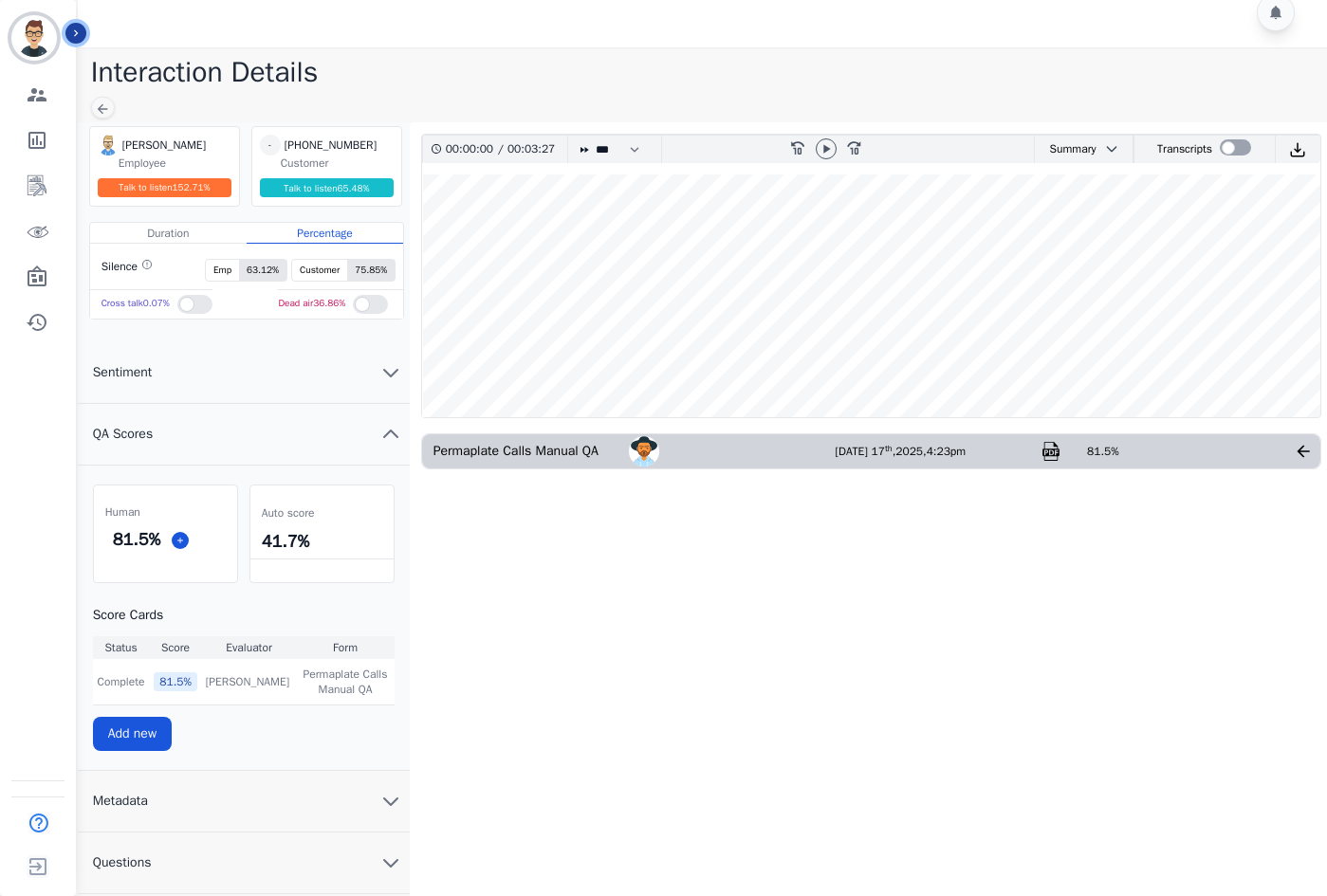 click on "Icon description" at bounding box center (76, 33) 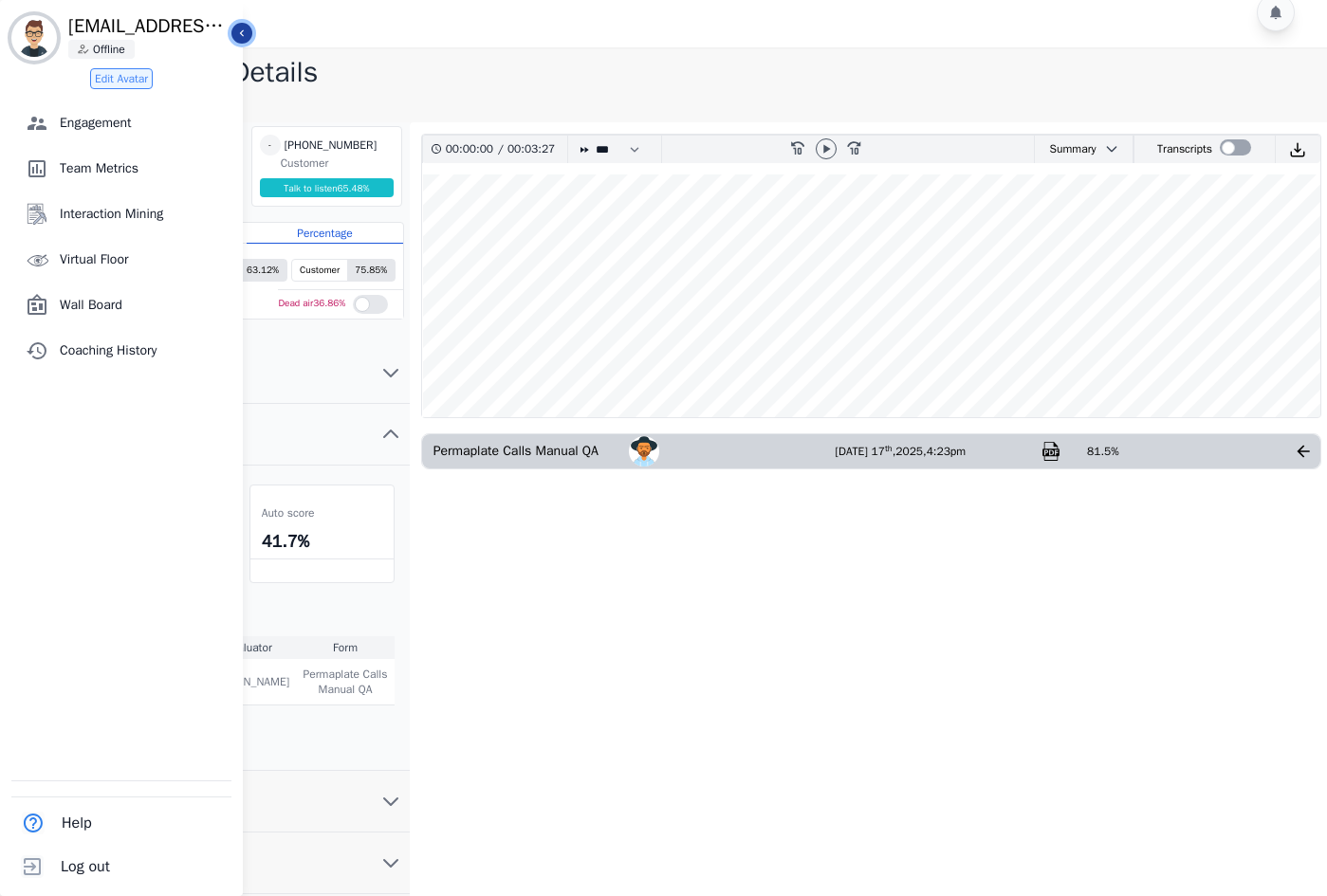 click 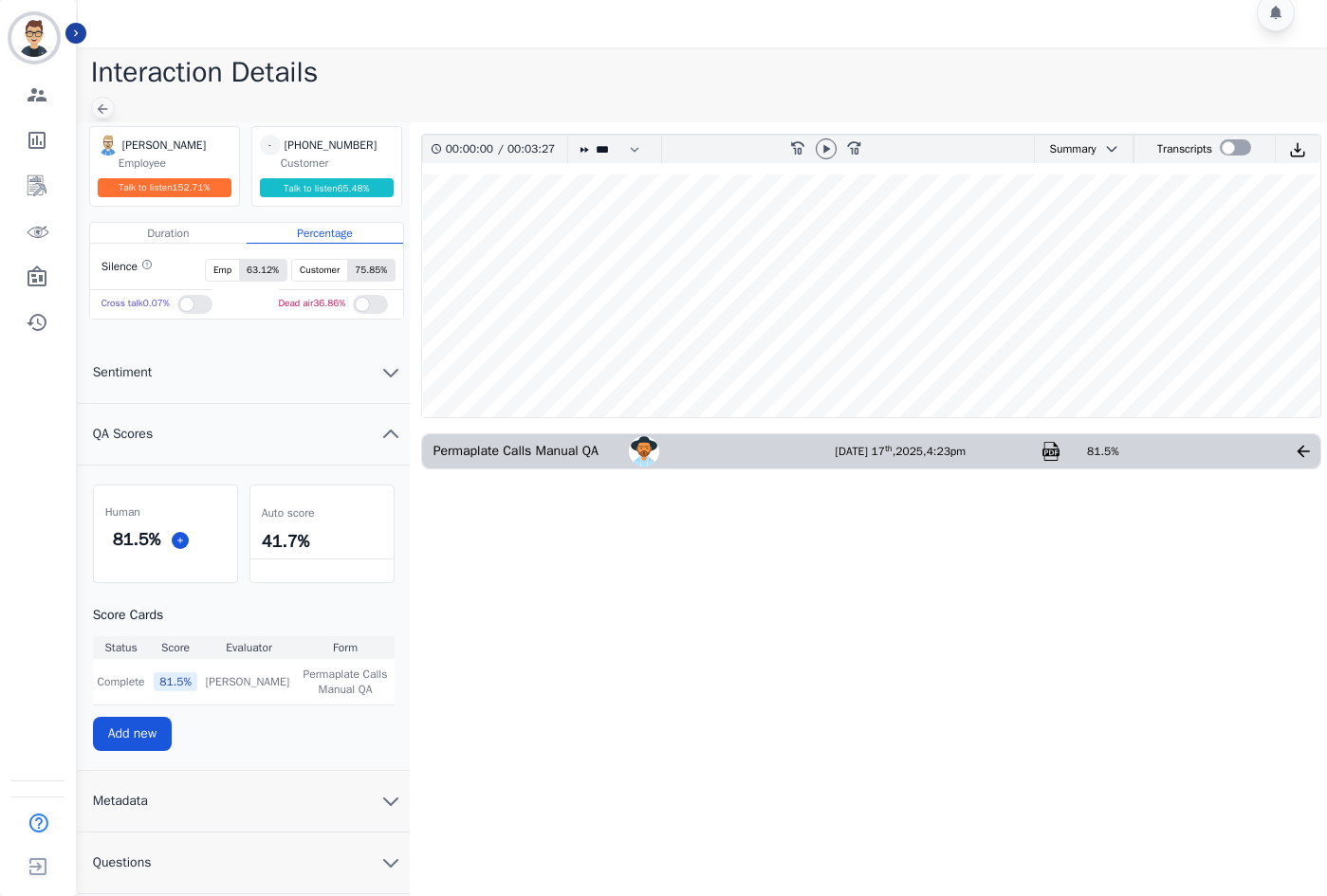 click 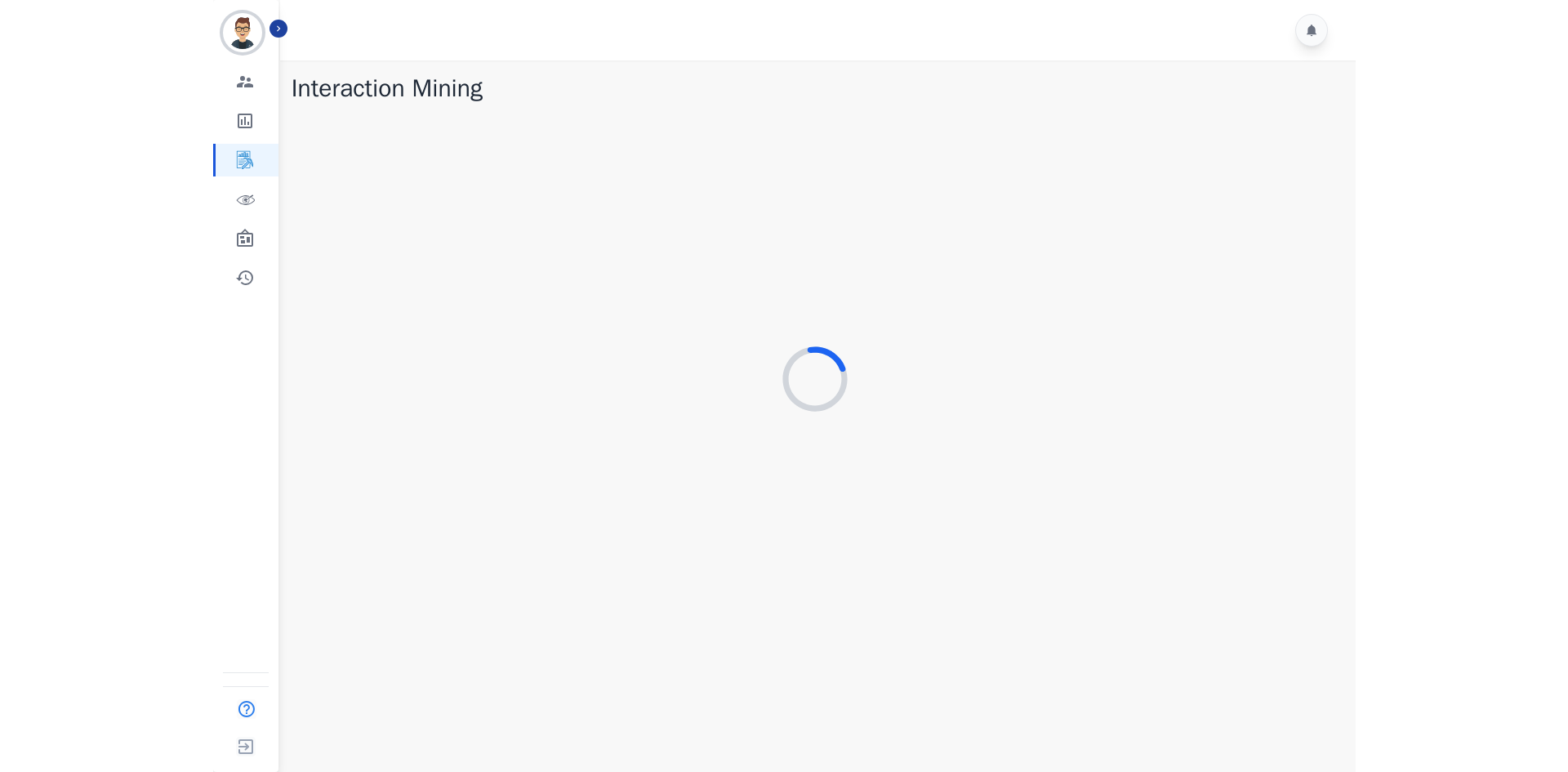 scroll, scrollTop: 0, scrollLeft: 0, axis: both 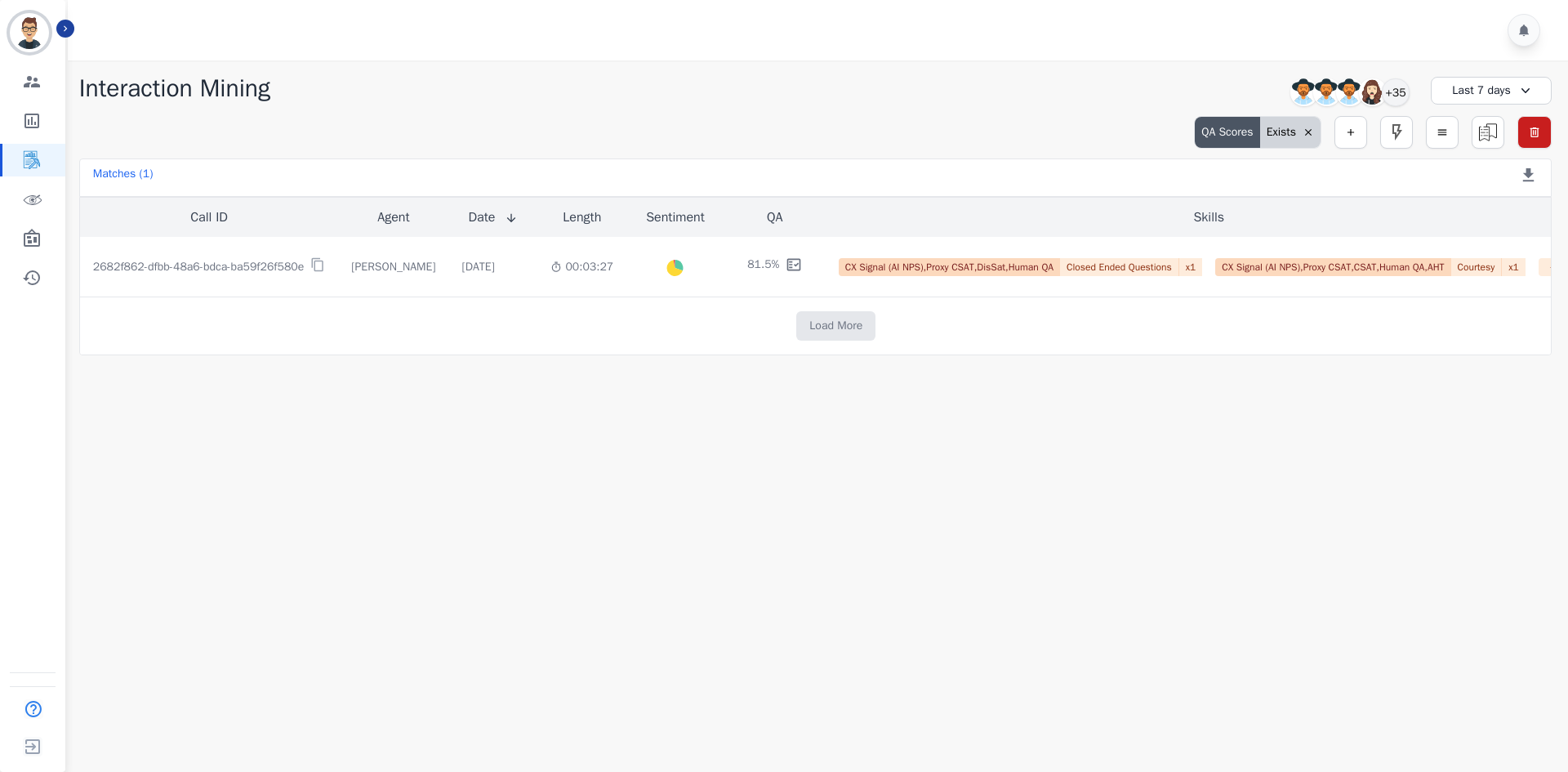 click on "Last 7 days" at bounding box center (1491, 91) 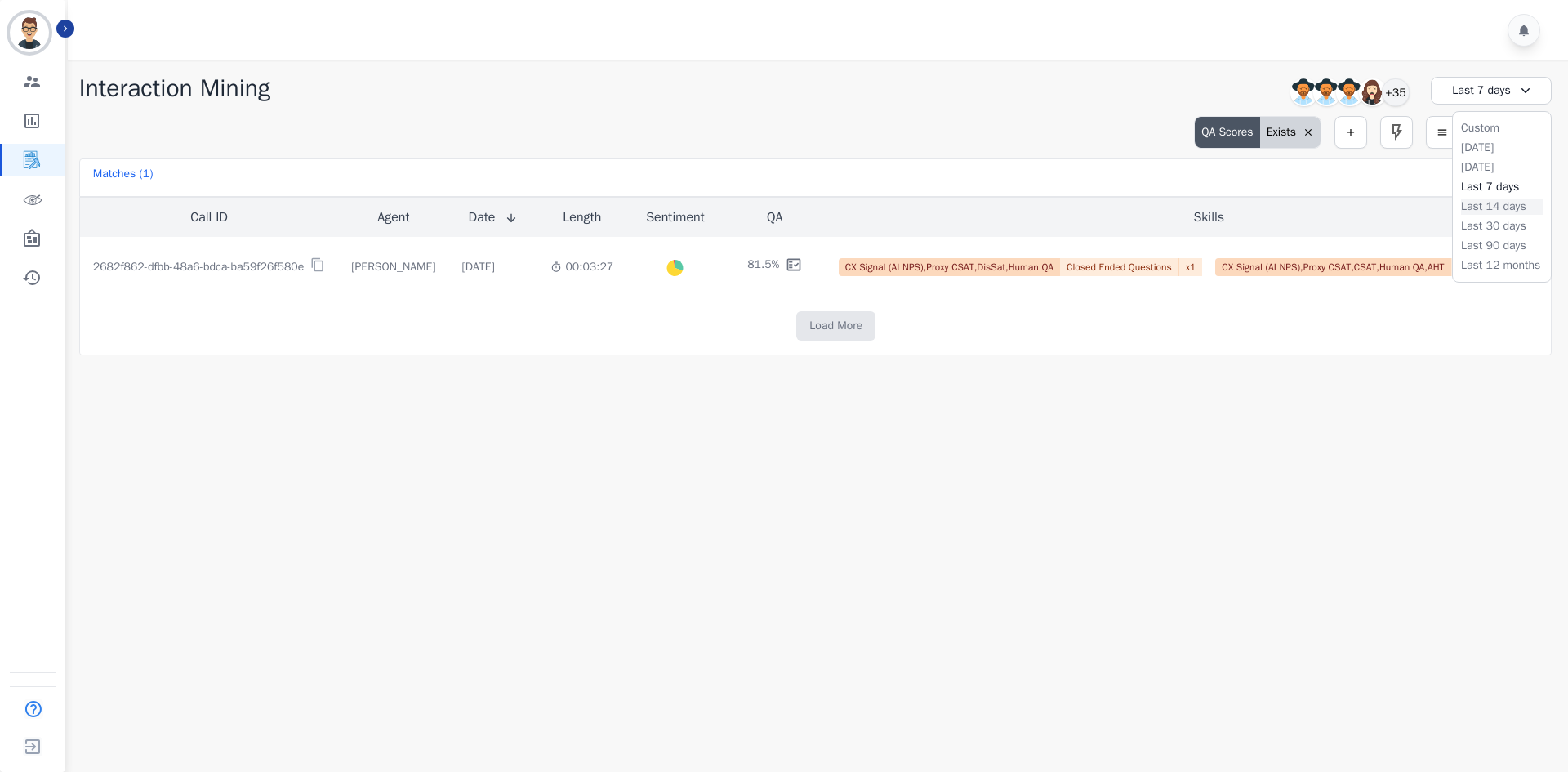 click on "Last 14 days" at bounding box center (1502, 207) 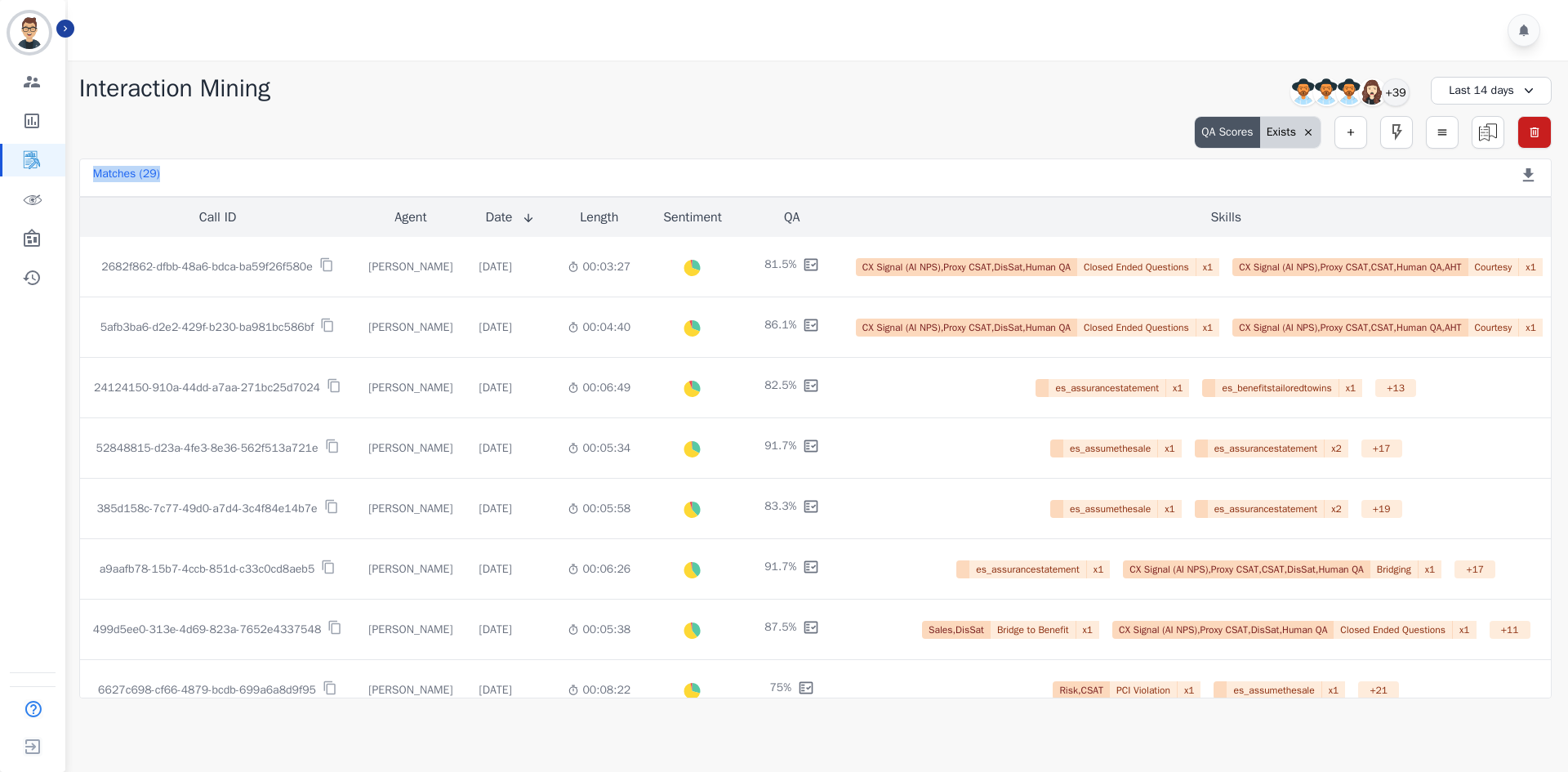 drag, startPoint x: 161, startPoint y: 174, endPoint x: 89, endPoint y: 172, distance: 72.027772 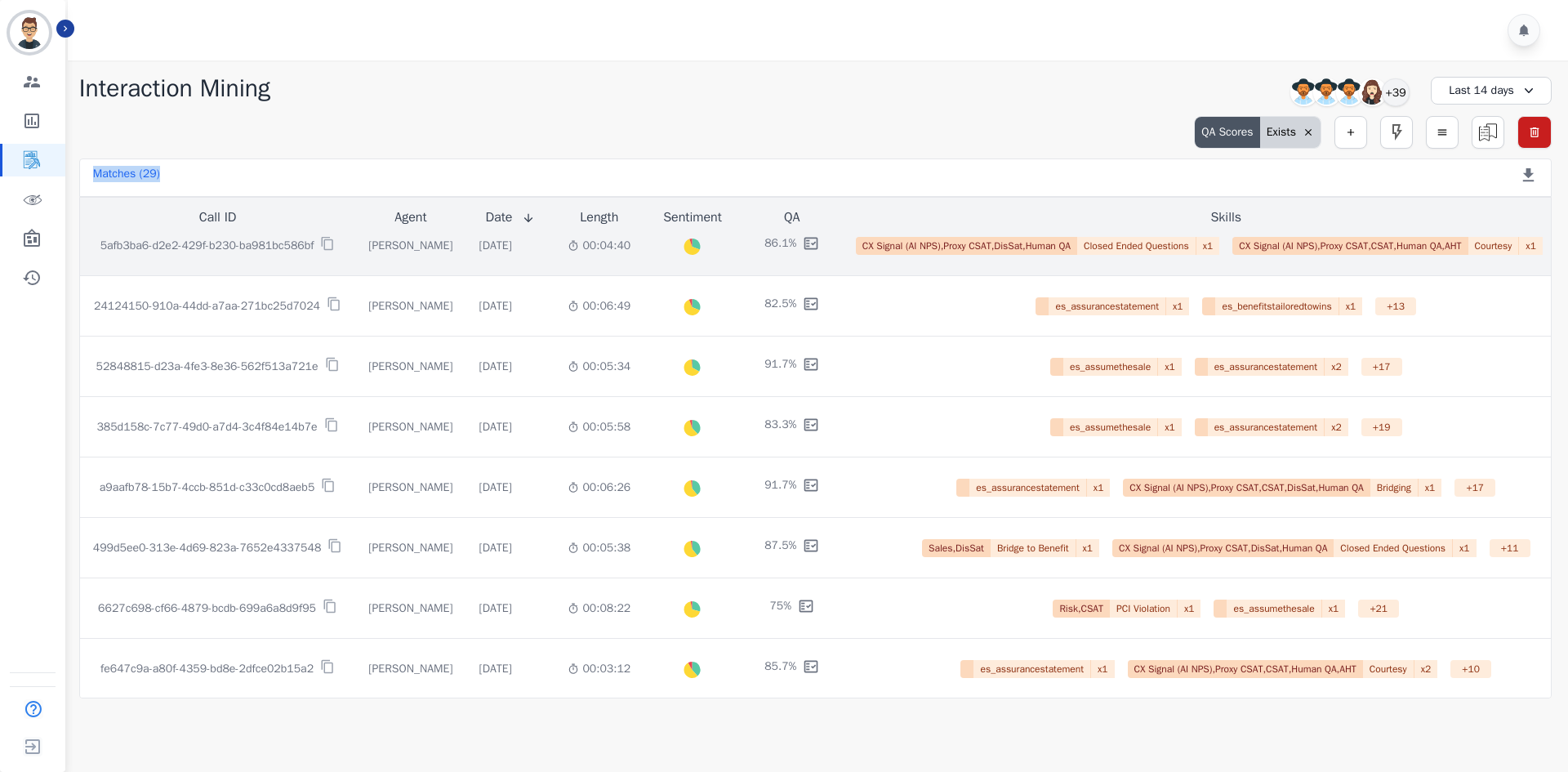scroll, scrollTop: 0, scrollLeft: 0, axis: both 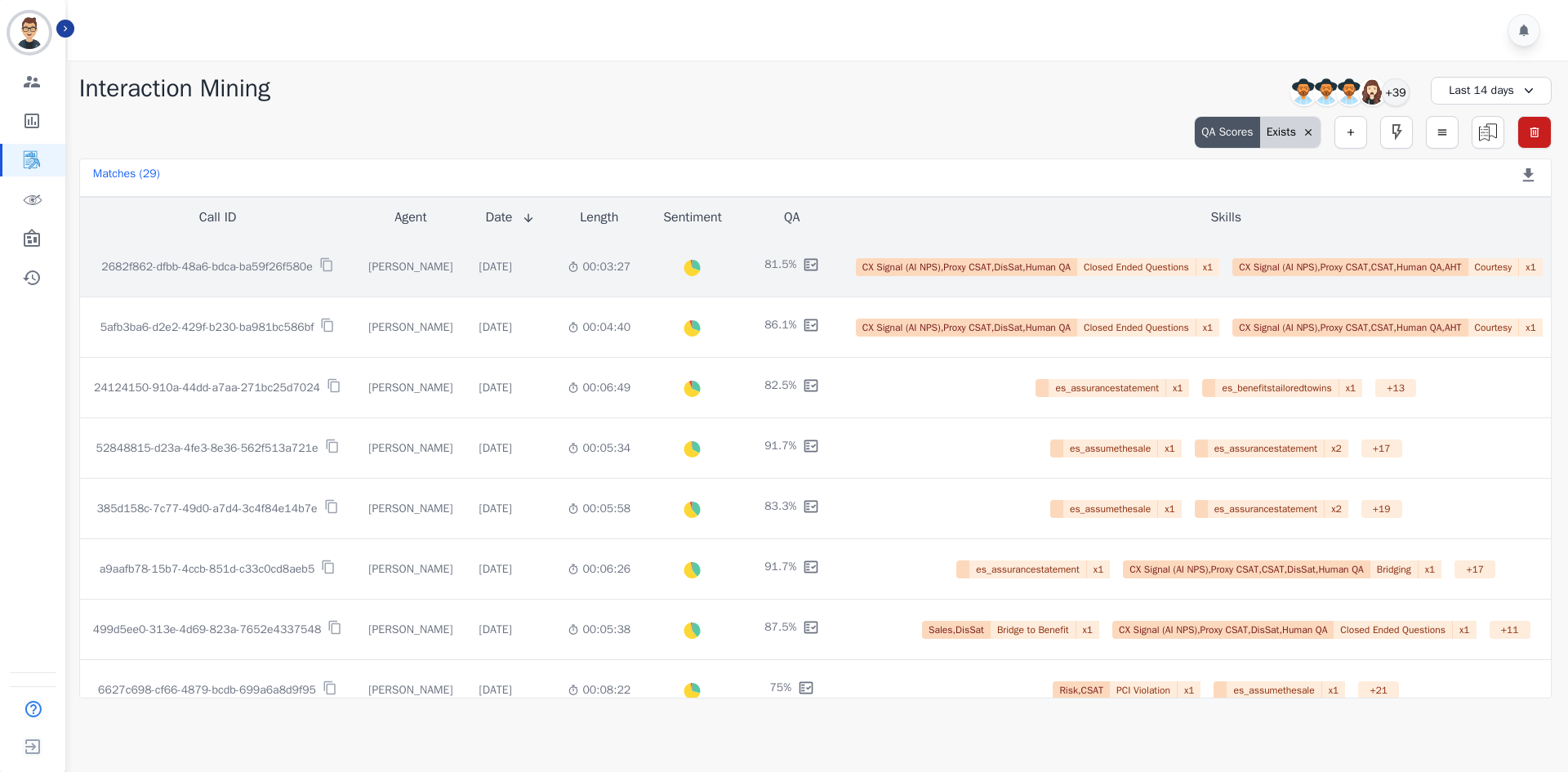 click on "[PERSON_NAME]" at bounding box center [410, 267] 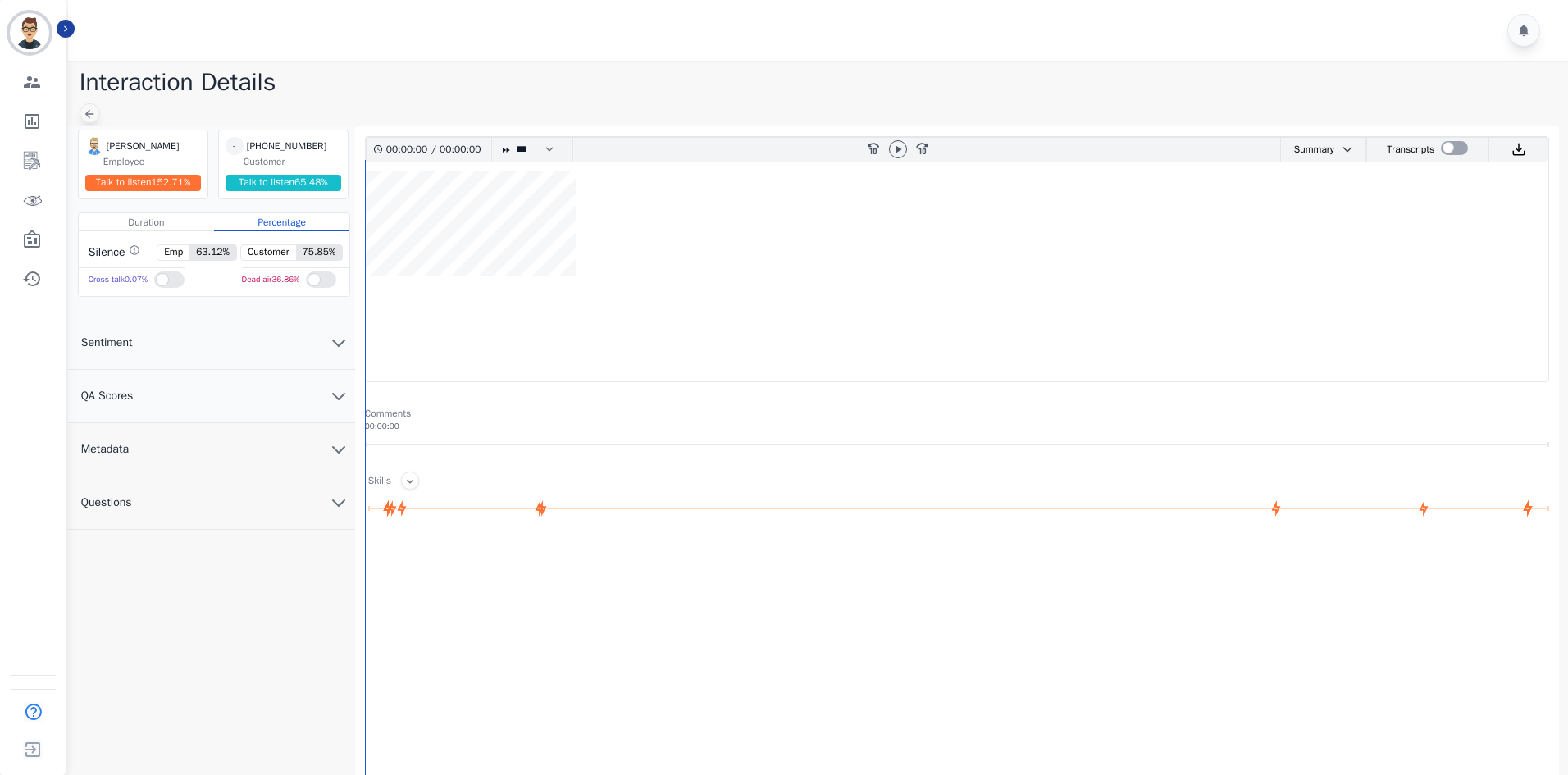 click 